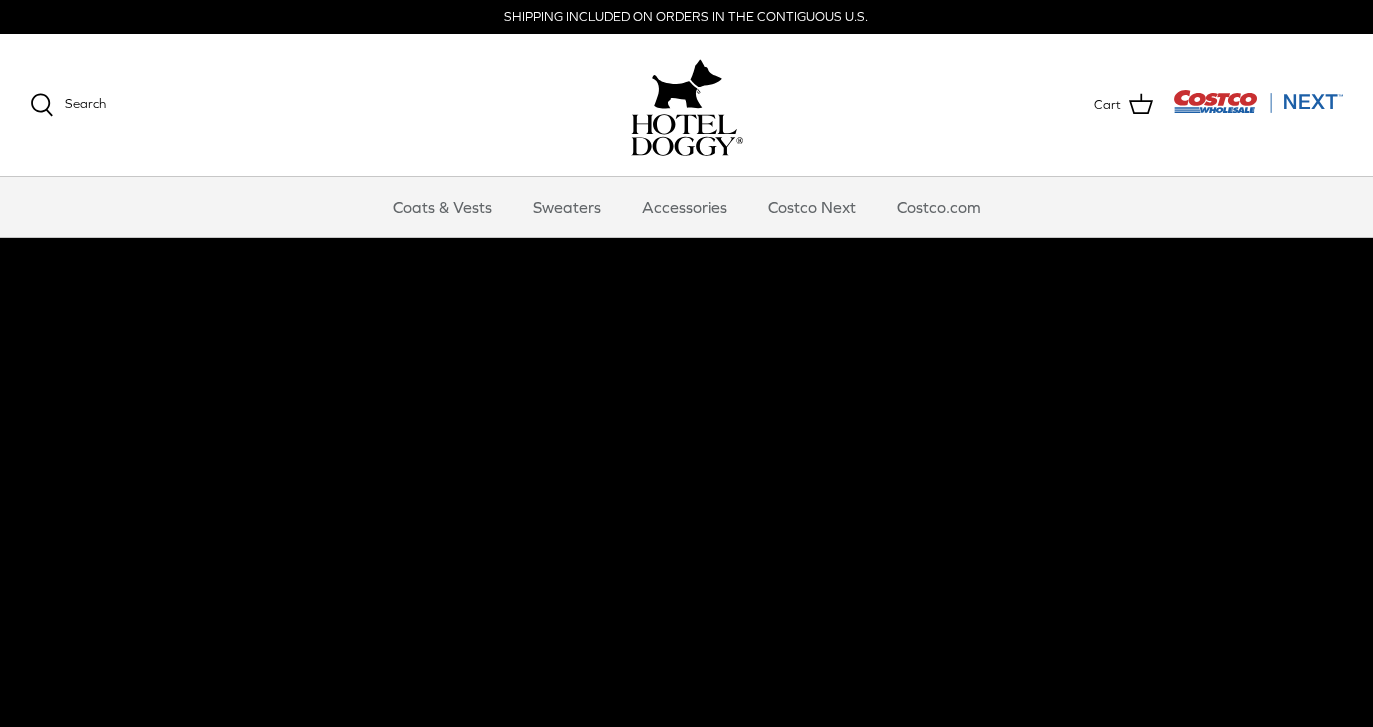 scroll, scrollTop: 0, scrollLeft: 0, axis: both 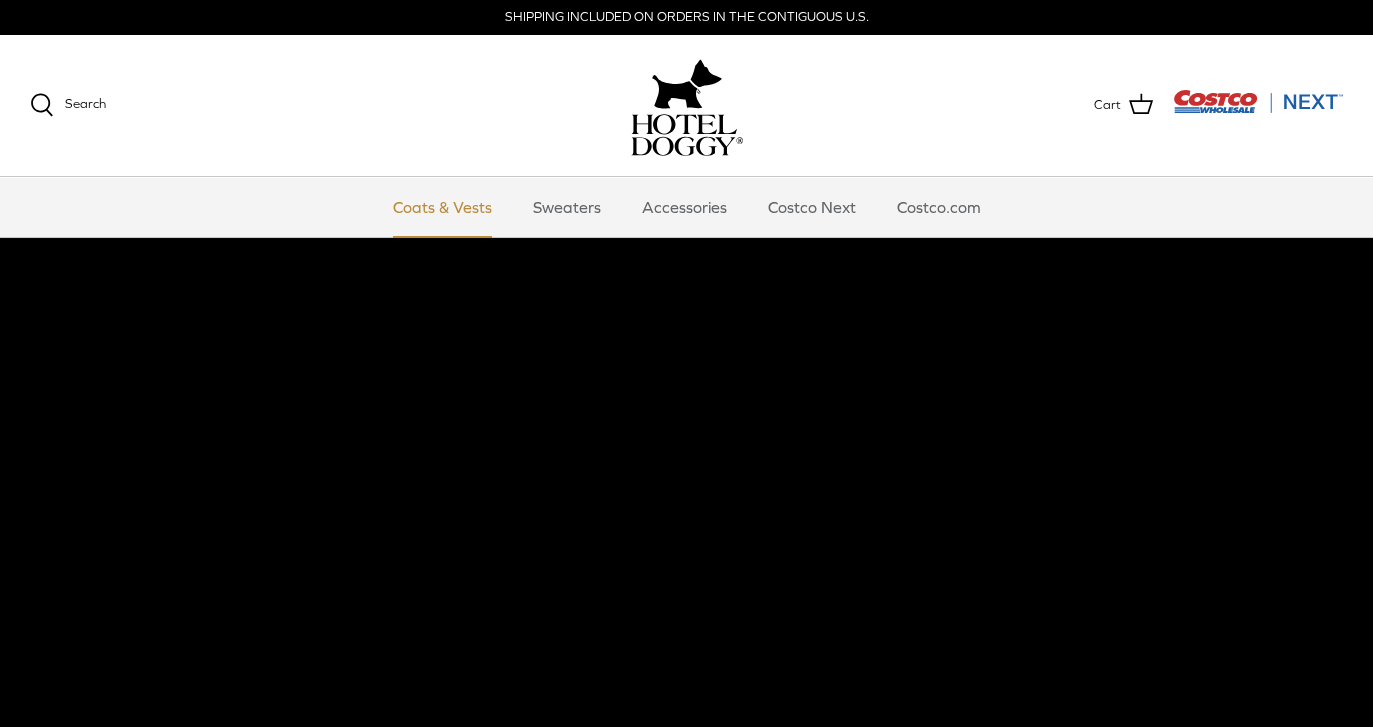 click on "Coats & Vests" at bounding box center (442, 207) 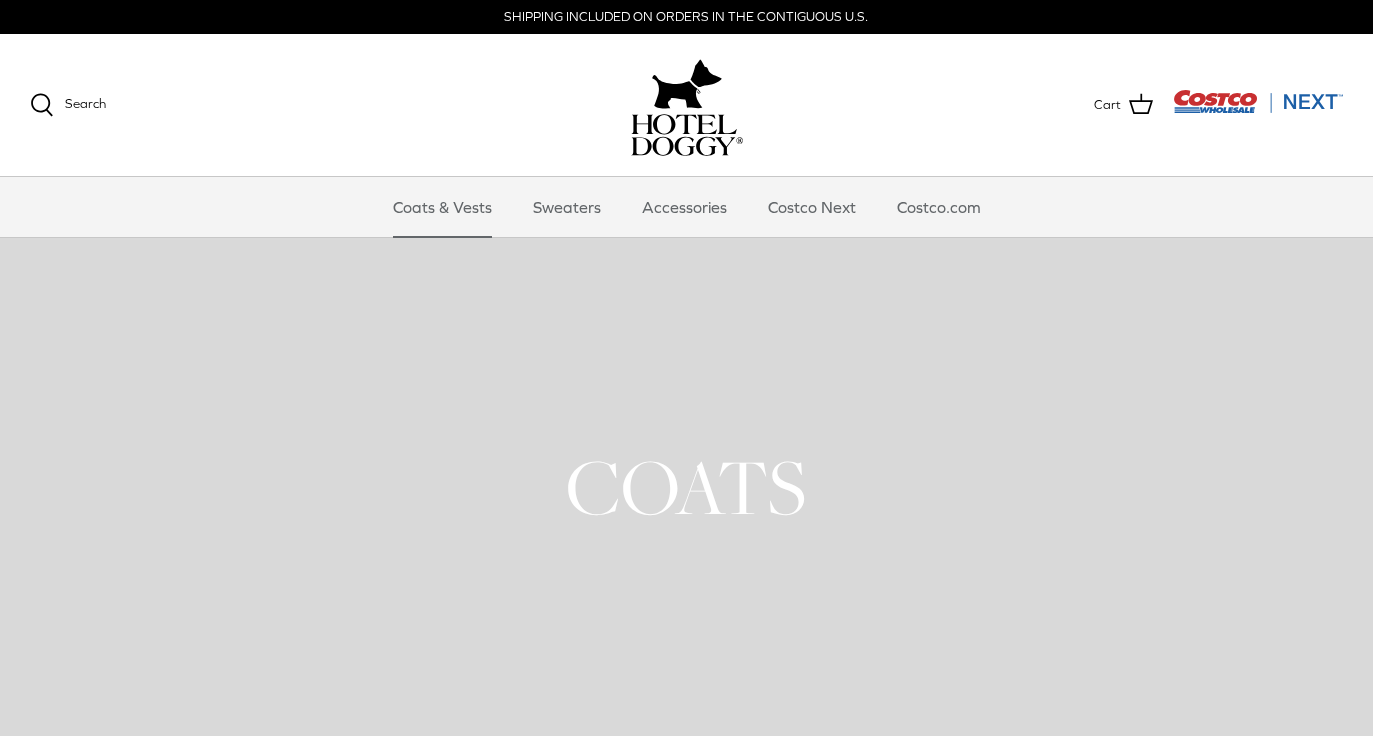 scroll, scrollTop: 0, scrollLeft: 0, axis: both 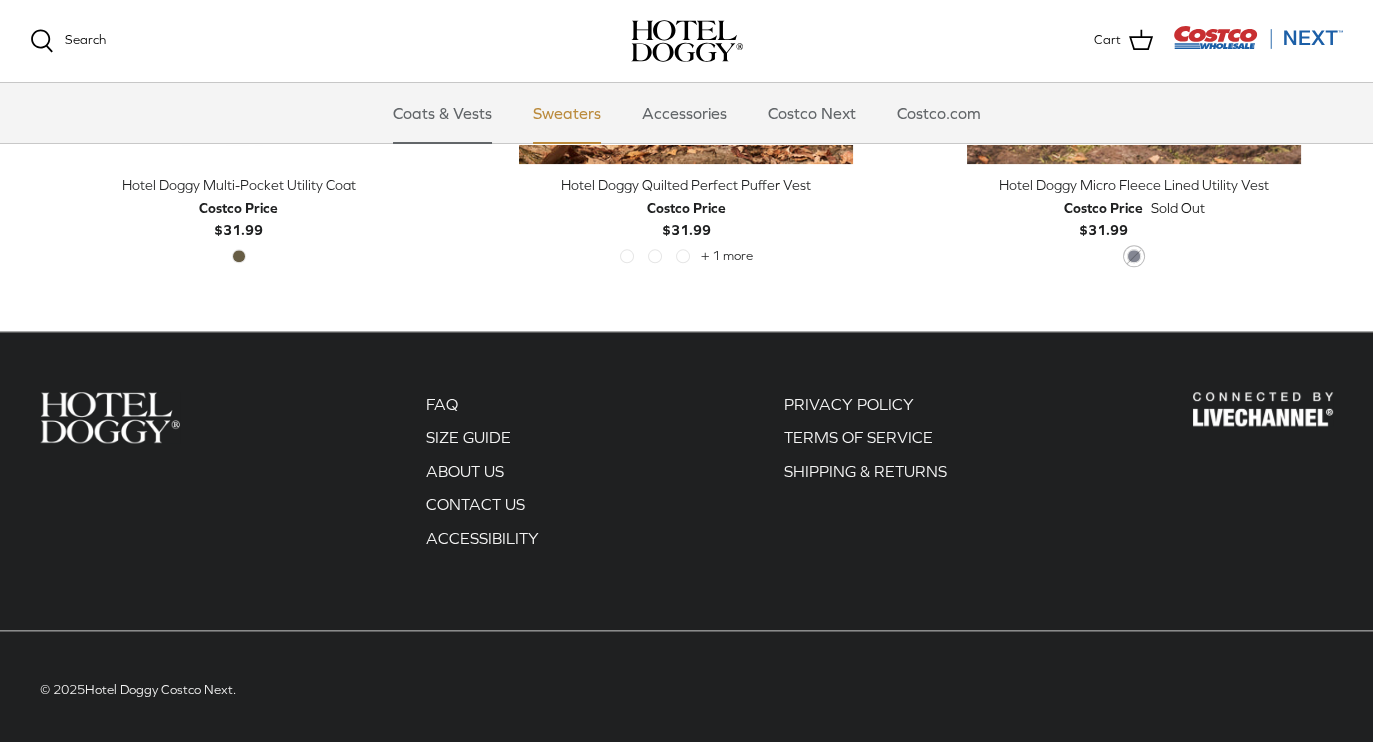 click on "Sweaters" at bounding box center (567, 113) 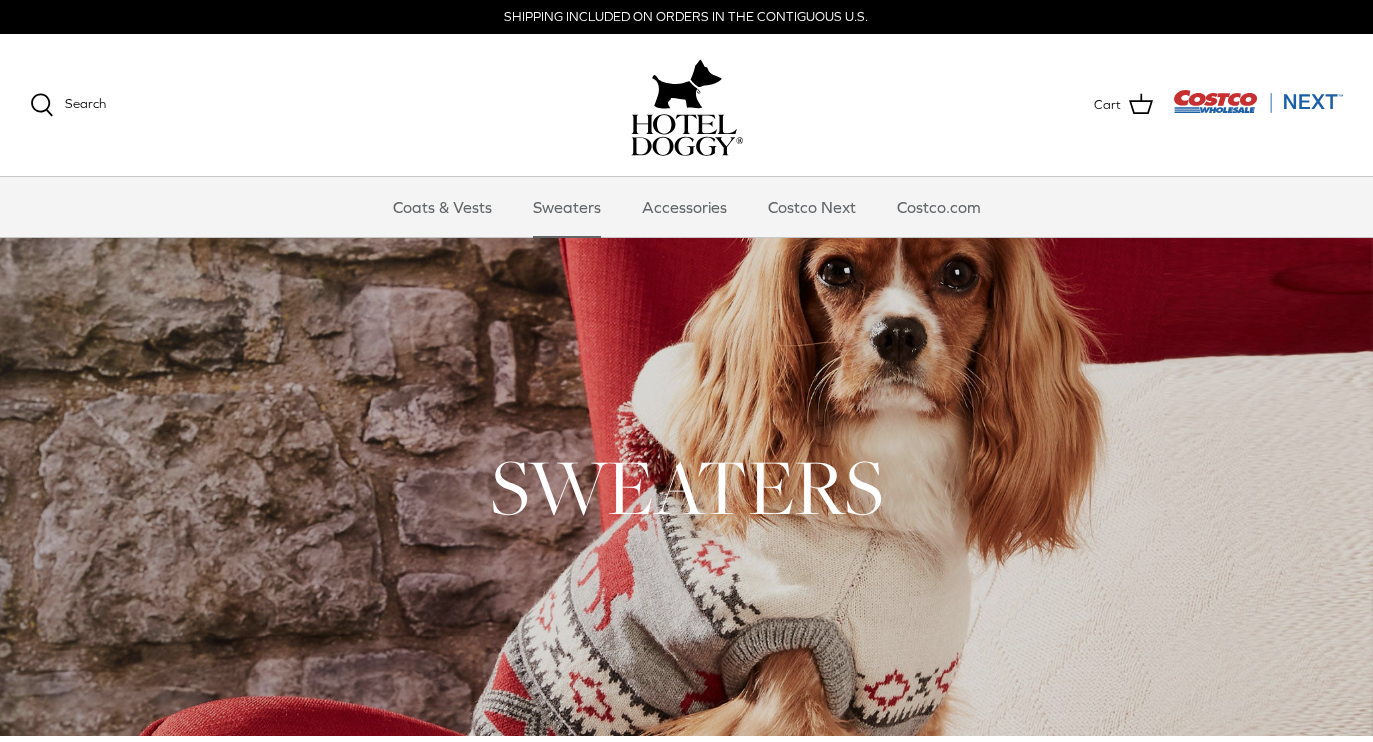 scroll, scrollTop: 0, scrollLeft: 0, axis: both 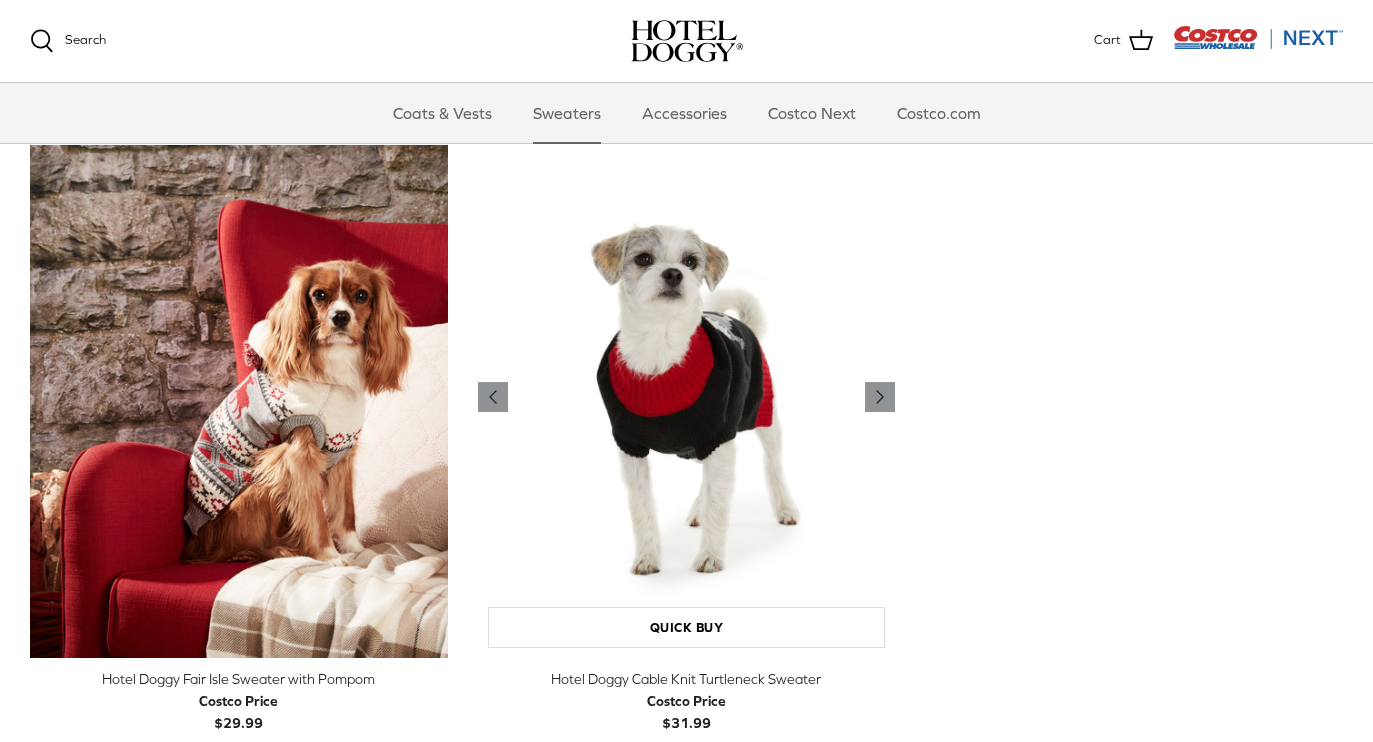 click at bounding box center [687, 397] 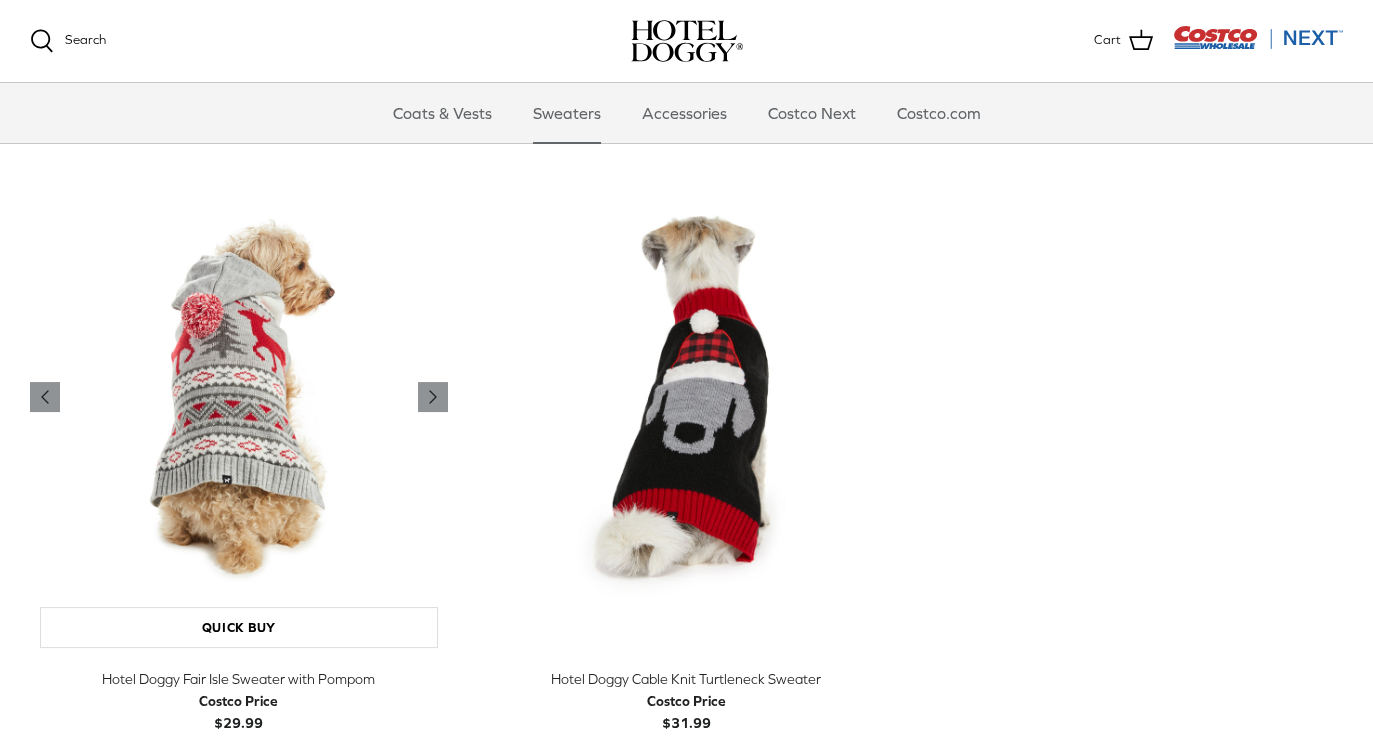click at bounding box center [239, 397] 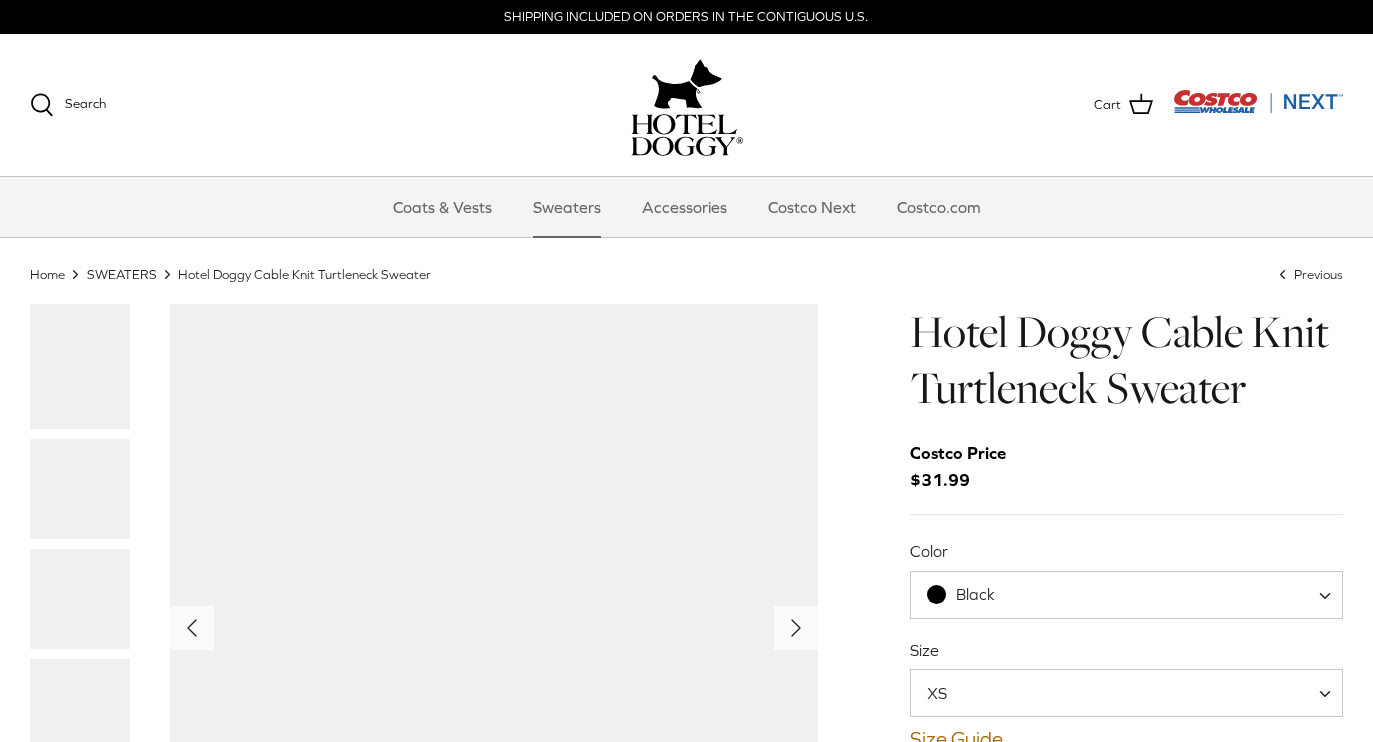 scroll, scrollTop: 0, scrollLeft: 0, axis: both 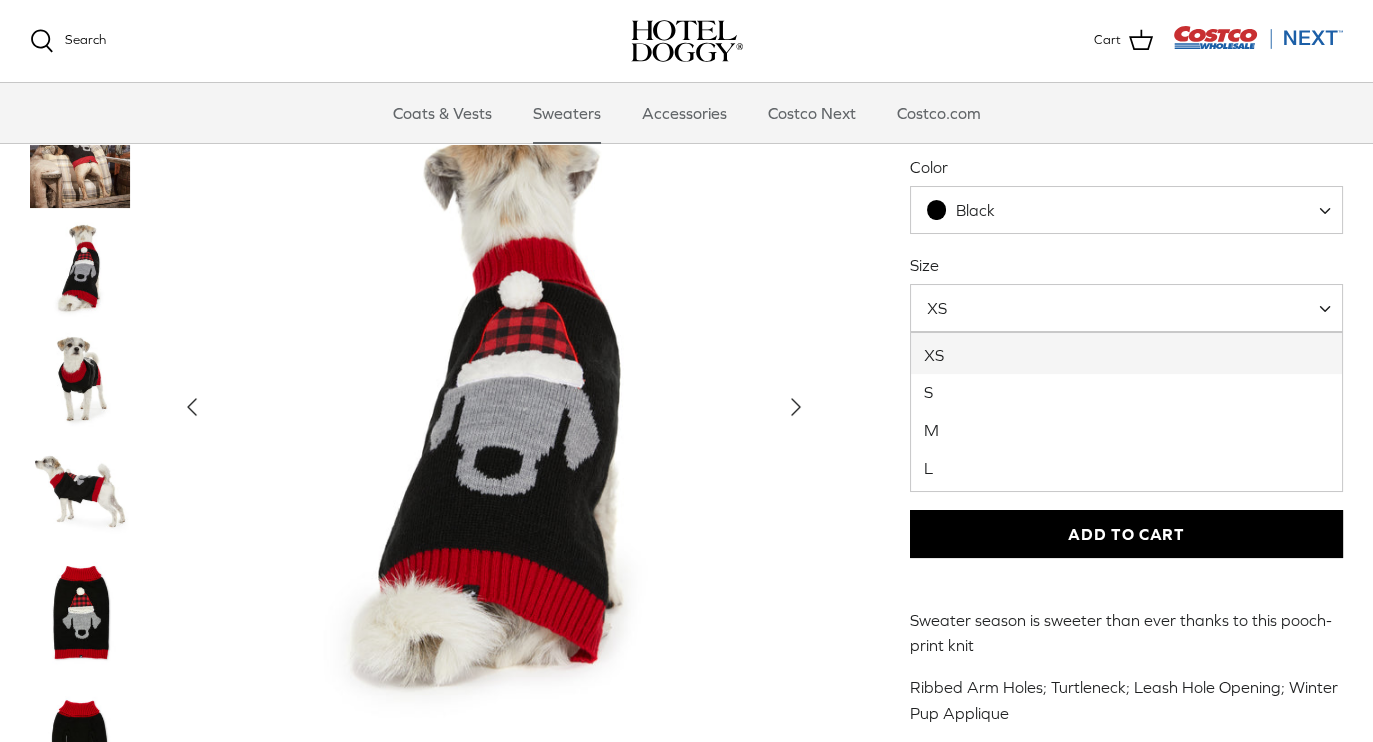 click on "XS" at bounding box center [949, 308] 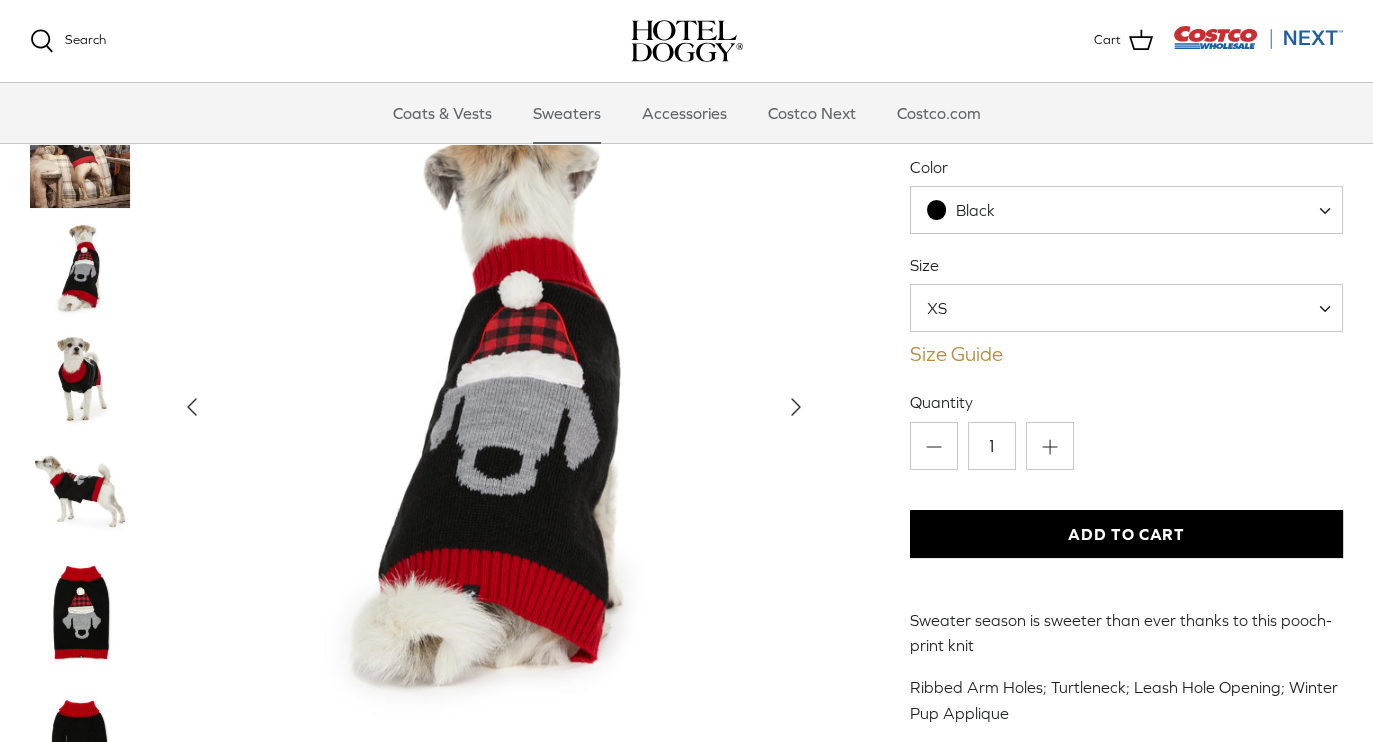 click on "Size Guide" at bounding box center [1126, 354] 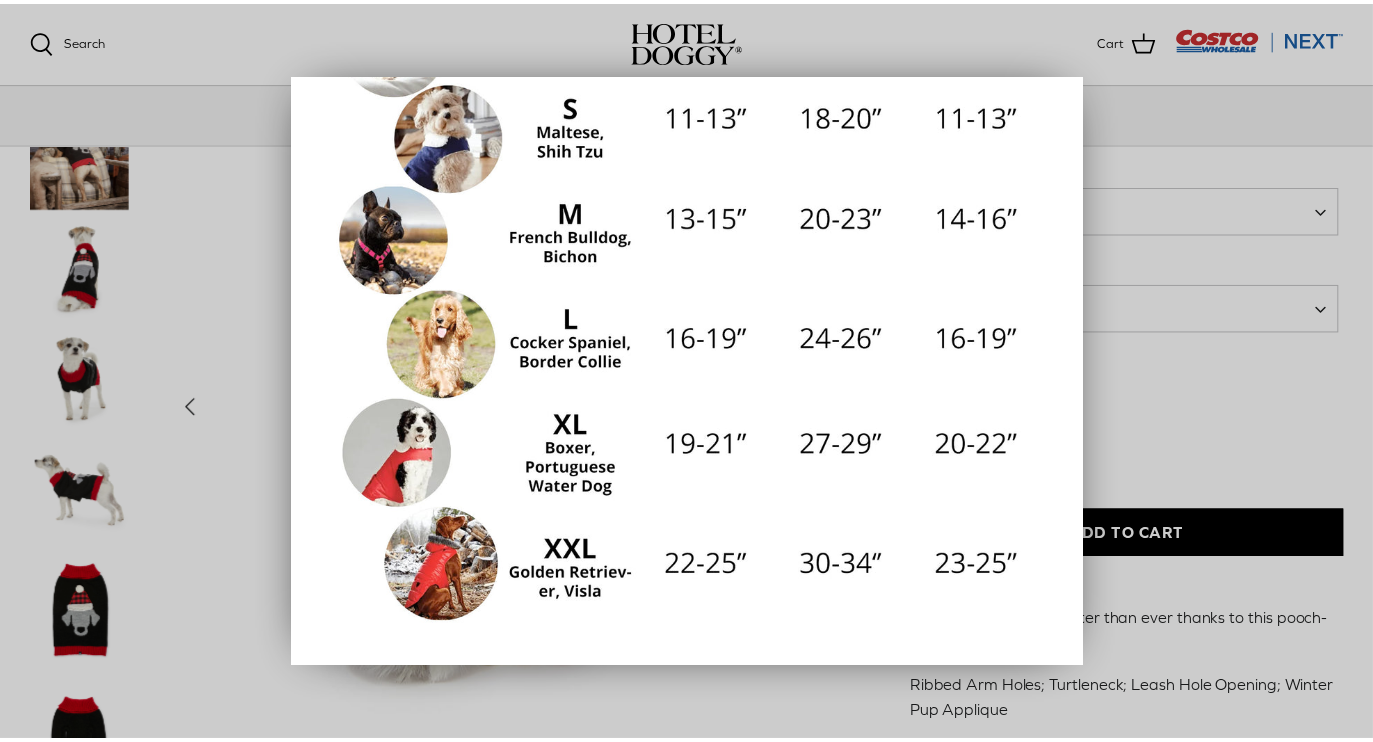 scroll, scrollTop: 413, scrollLeft: 0, axis: vertical 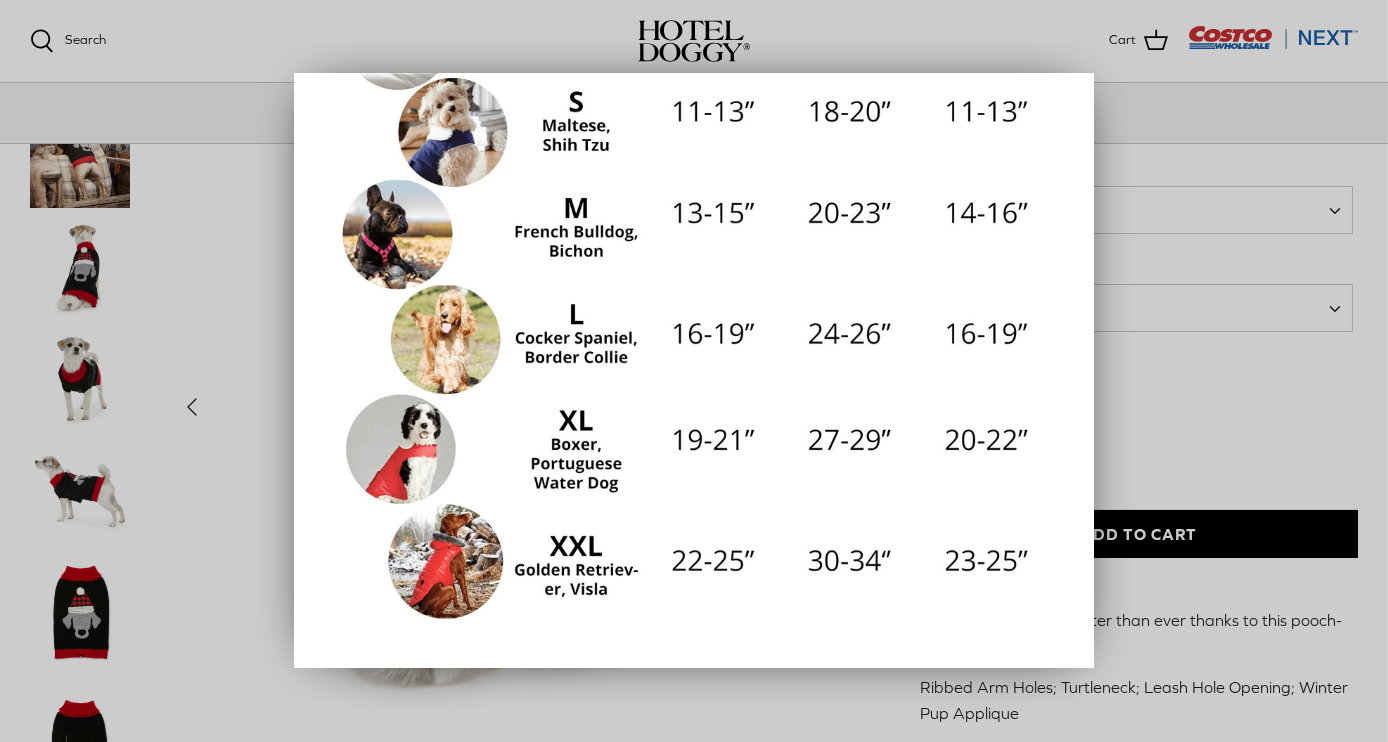 click at bounding box center (694, 371) 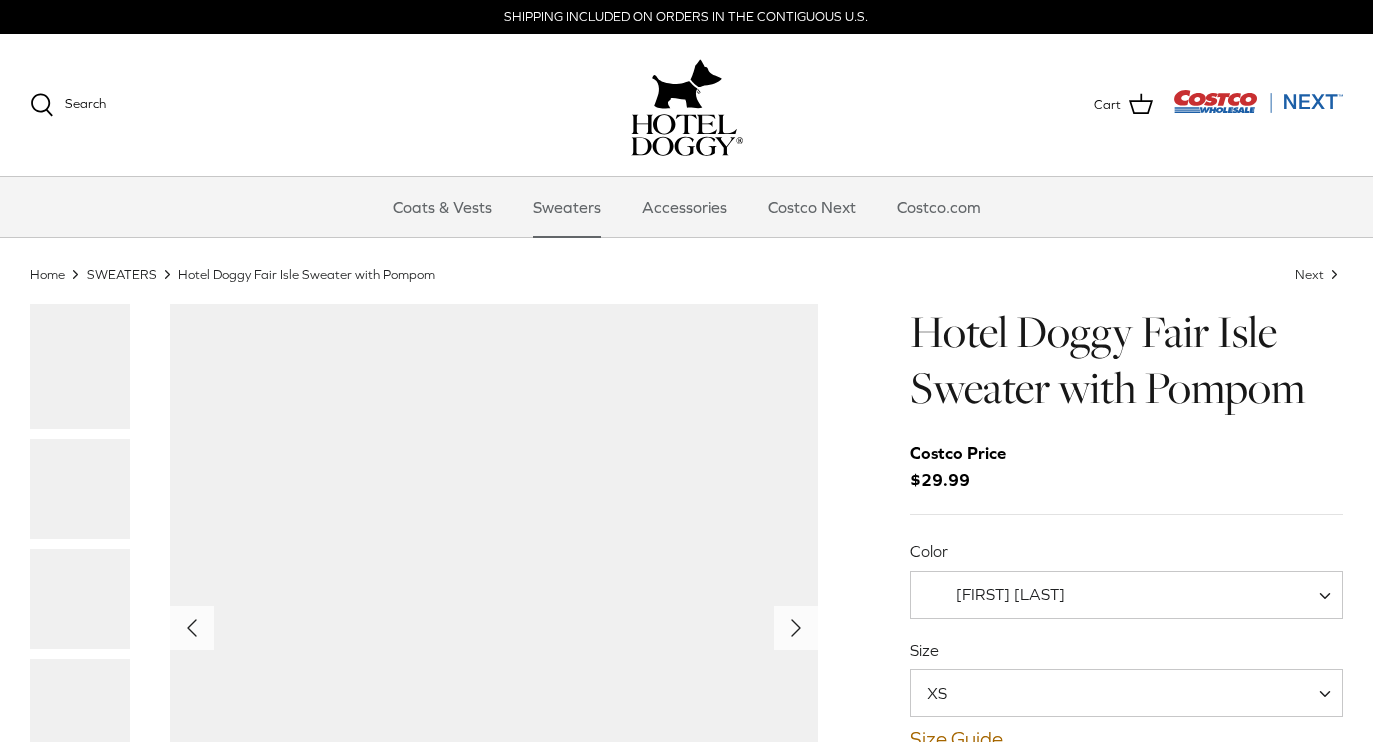 scroll, scrollTop: 0, scrollLeft: 0, axis: both 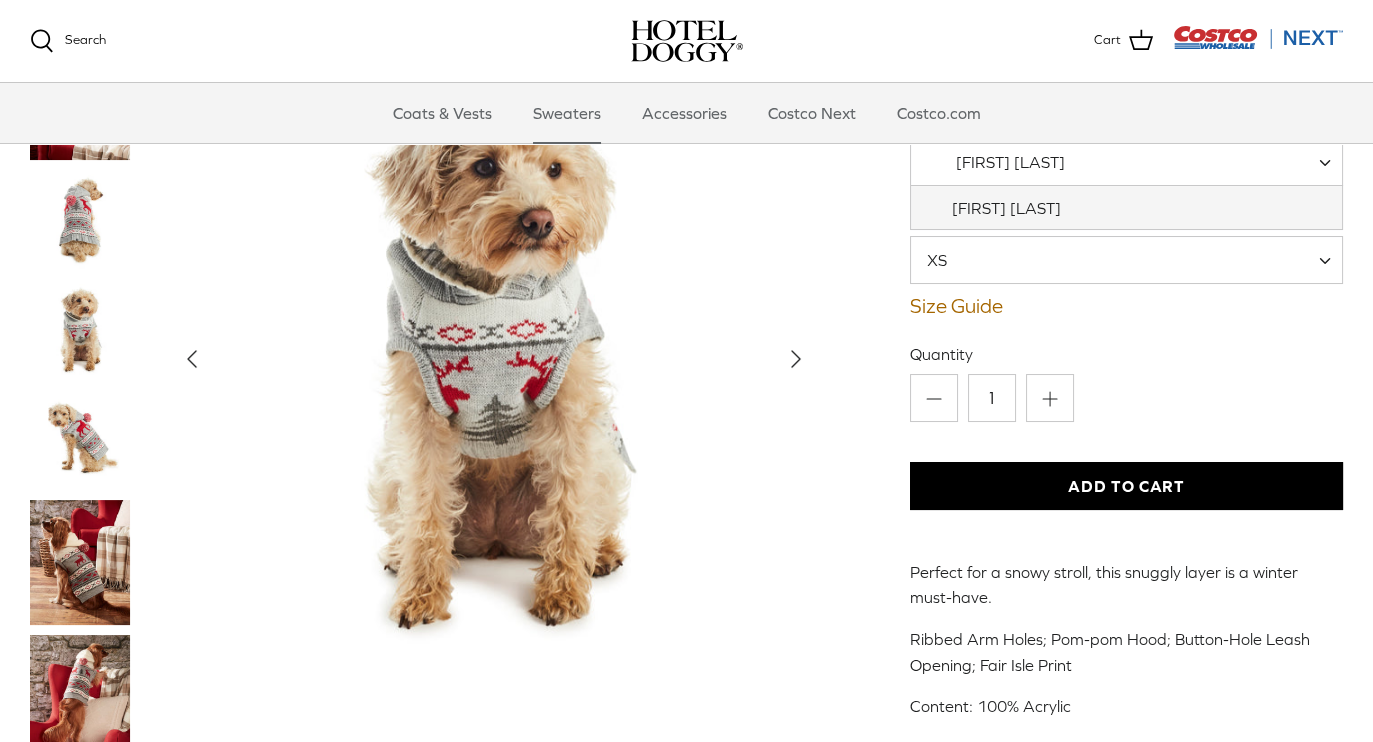click on "[FIRST] [LAST]" at bounding box center (996, 162) 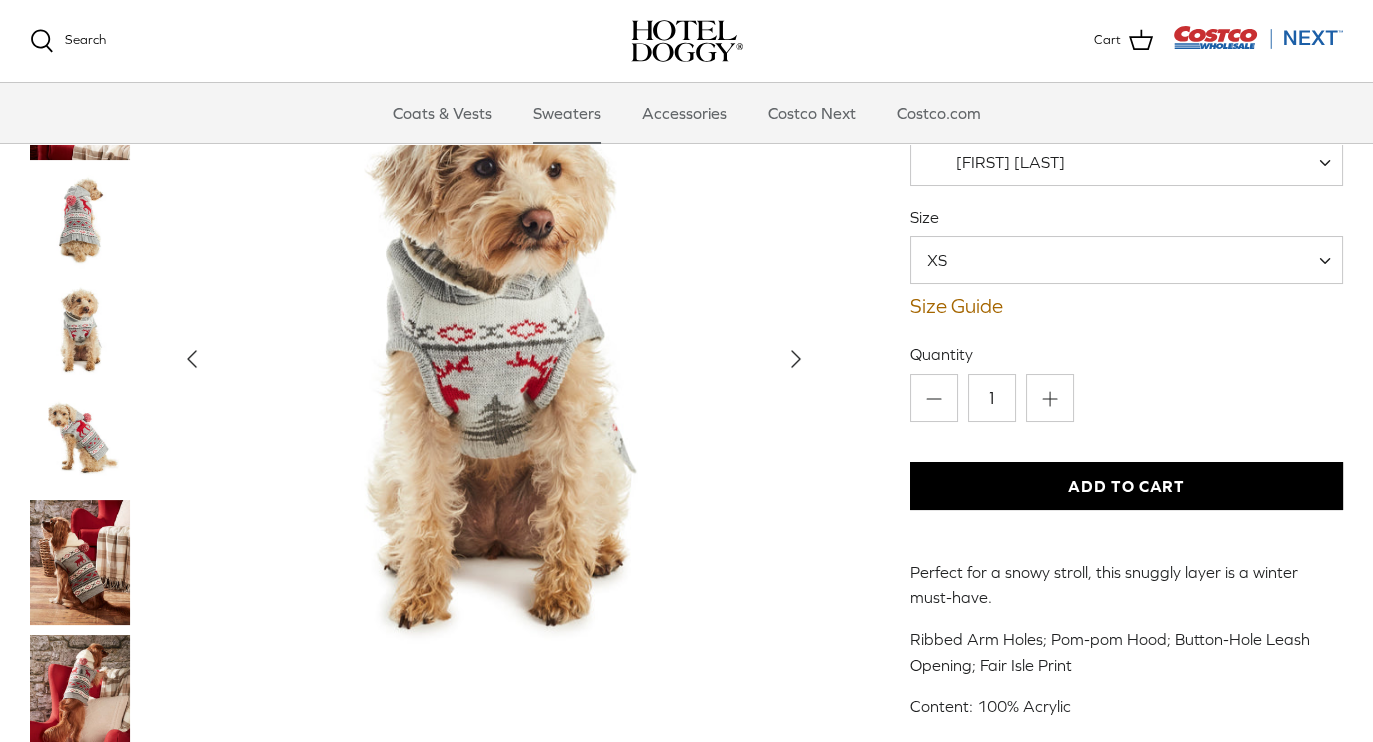 click on "[FIRST] [LAST]" at bounding box center [996, 162] 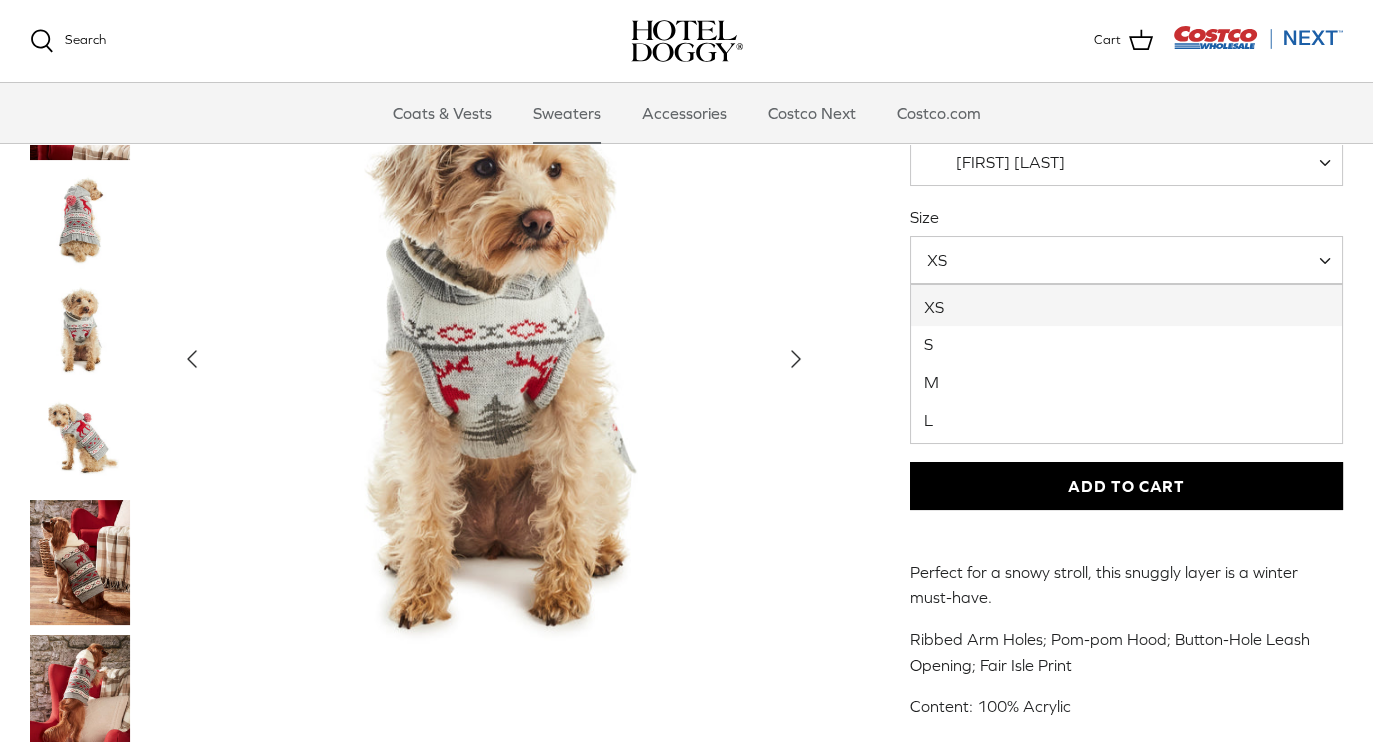 click on "XS" at bounding box center (1126, 260) 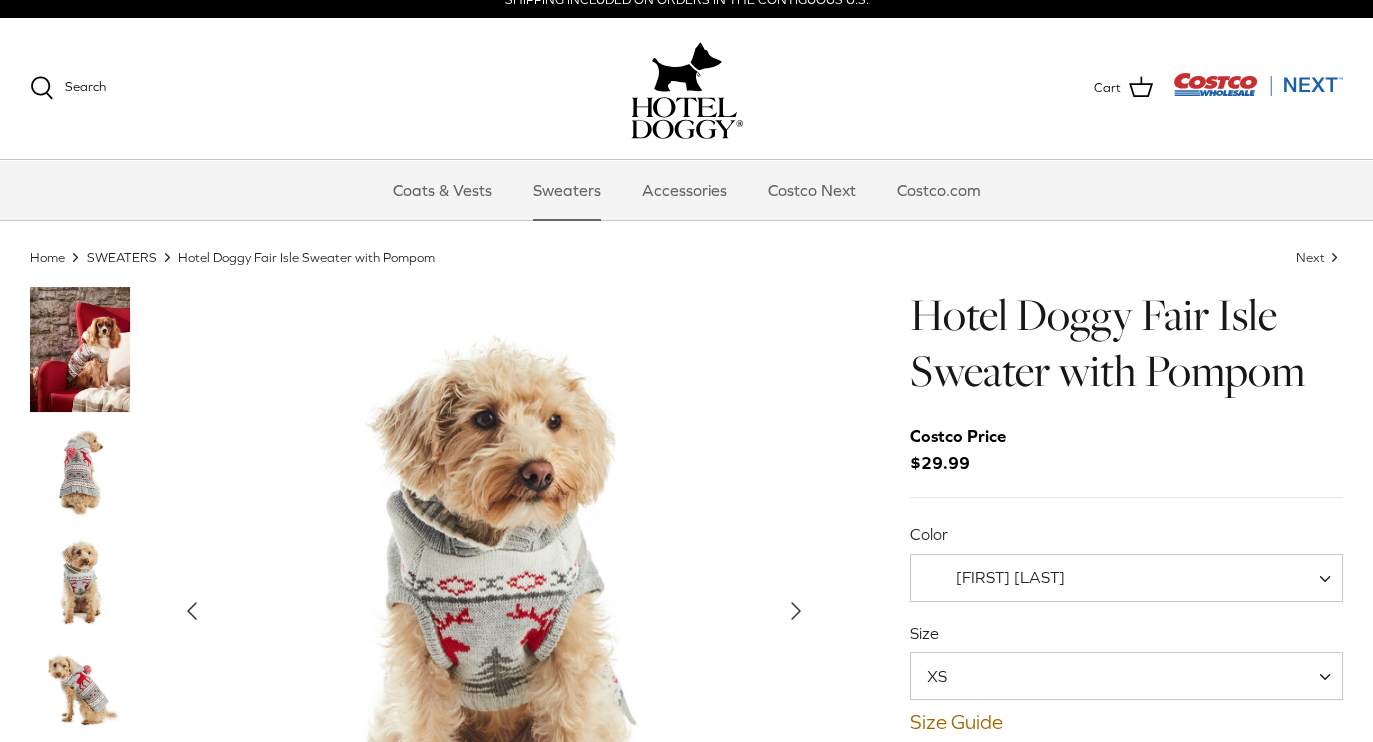 scroll, scrollTop: 0, scrollLeft: 0, axis: both 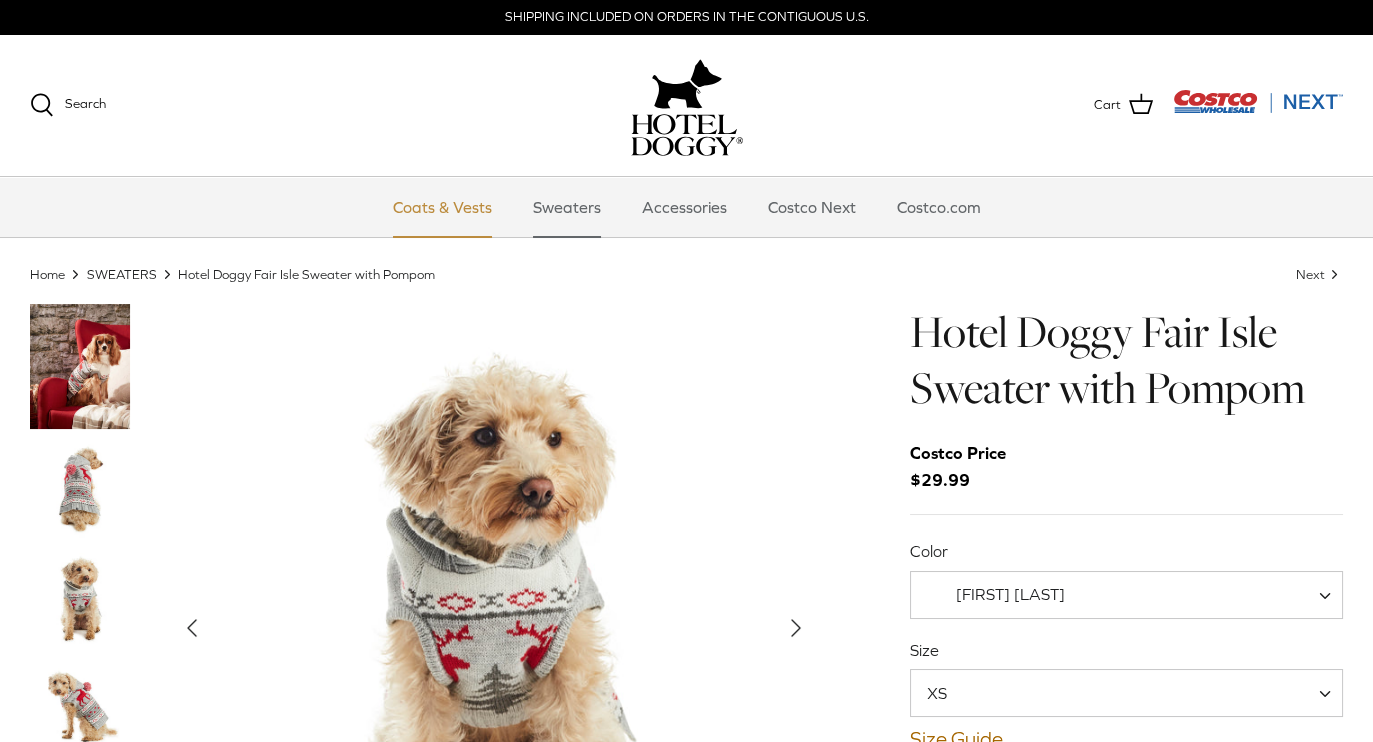 click on "Coats & Vests" at bounding box center [442, 207] 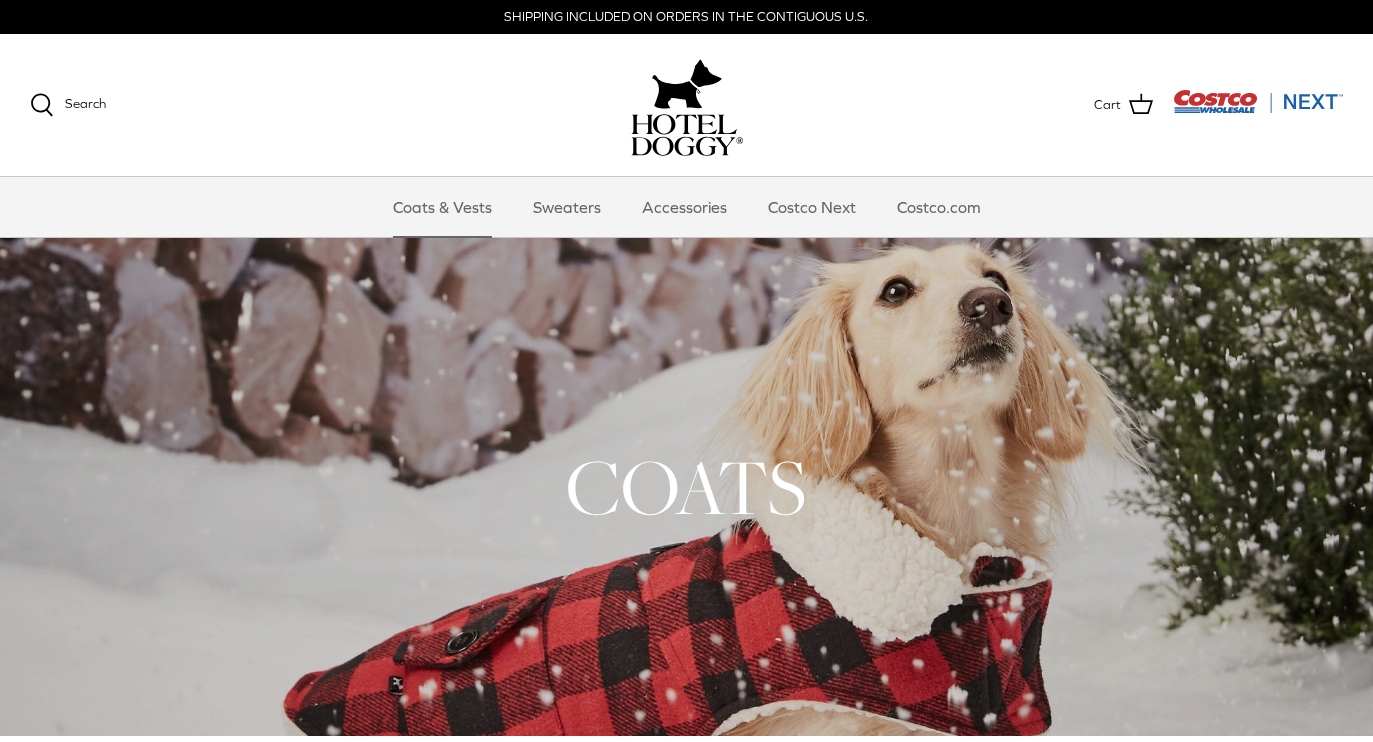 scroll, scrollTop: 0, scrollLeft: 0, axis: both 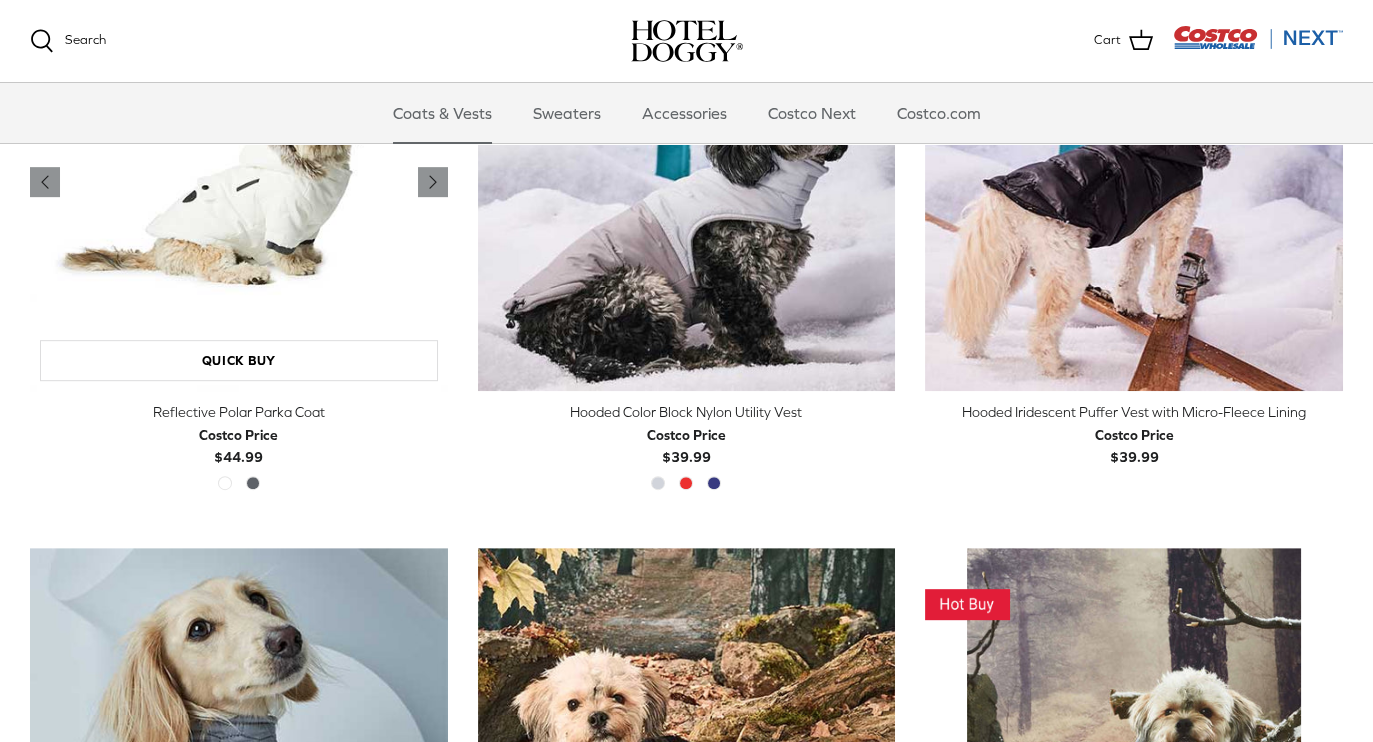 click at bounding box center (239, 183) 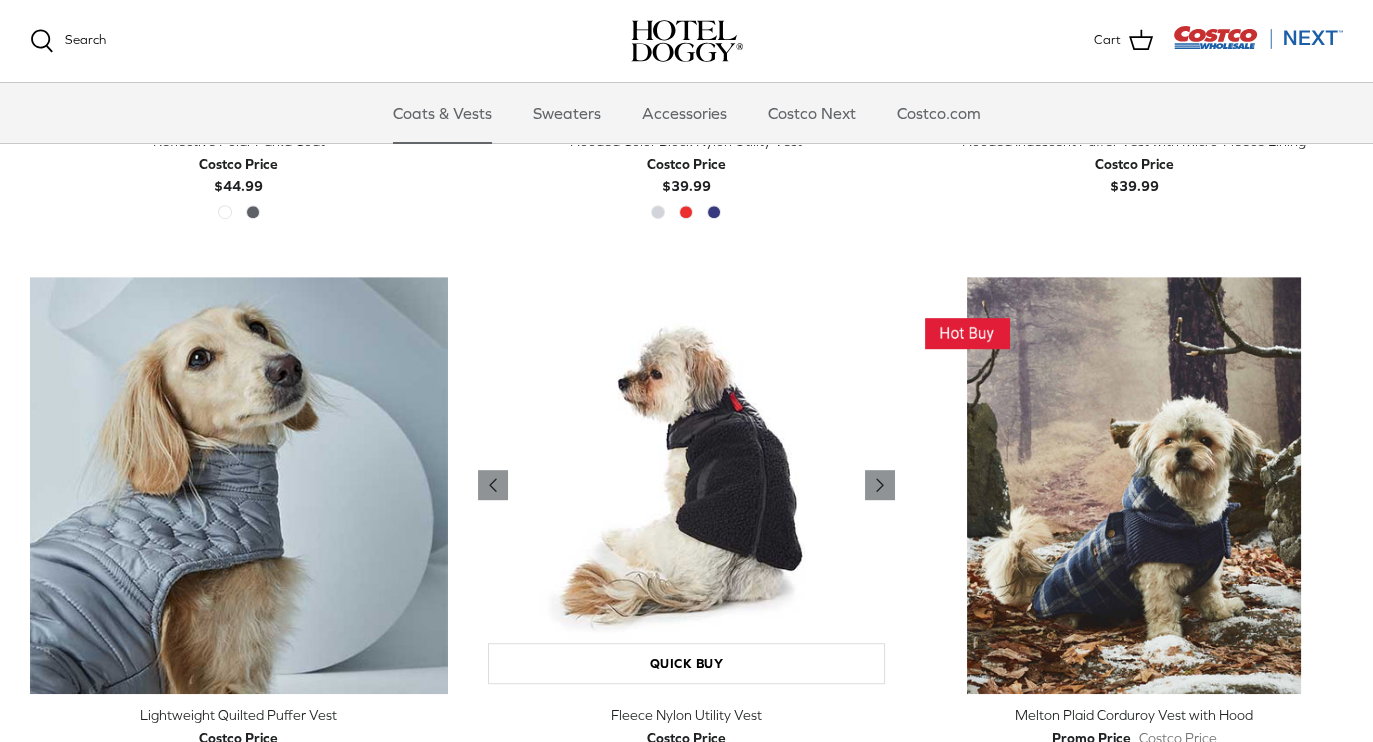scroll, scrollTop: 1995, scrollLeft: 0, axis: vertical 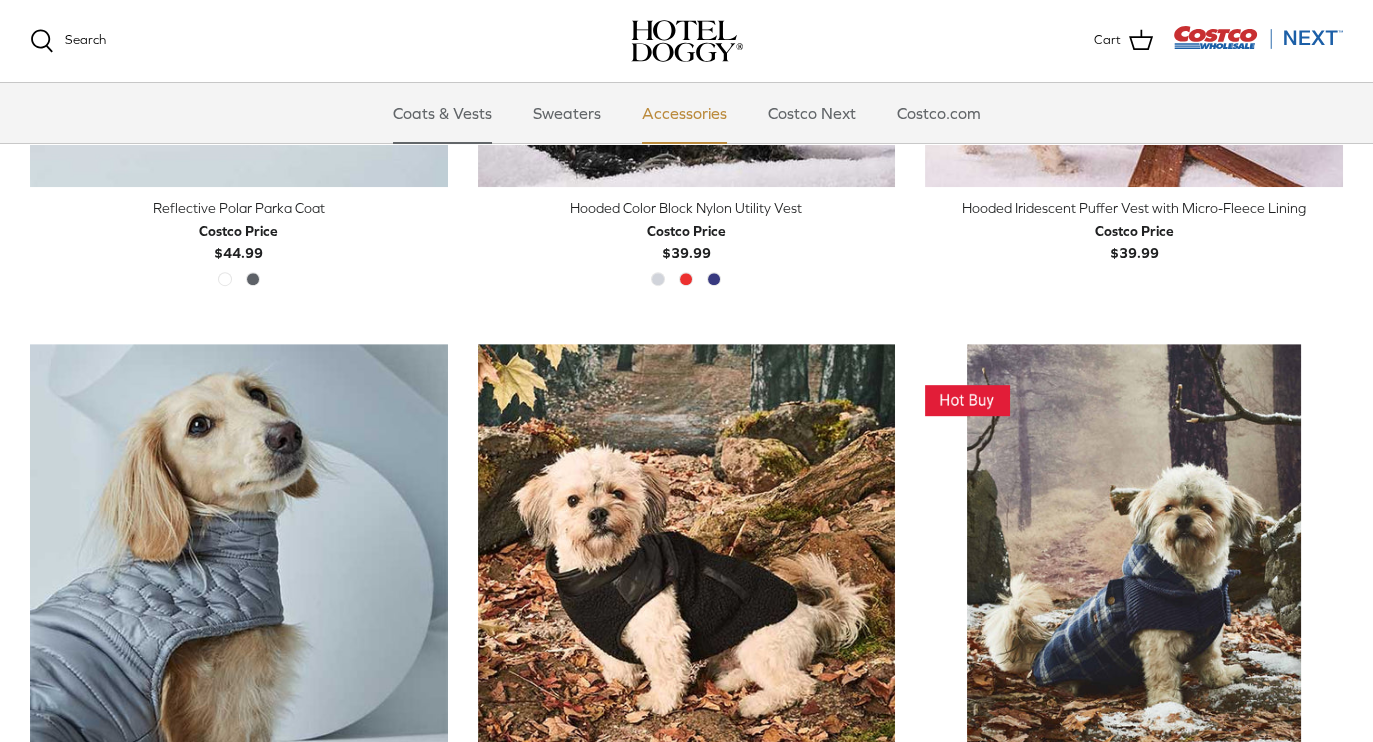 click on "Accessories" at bounding box center (684, 113) 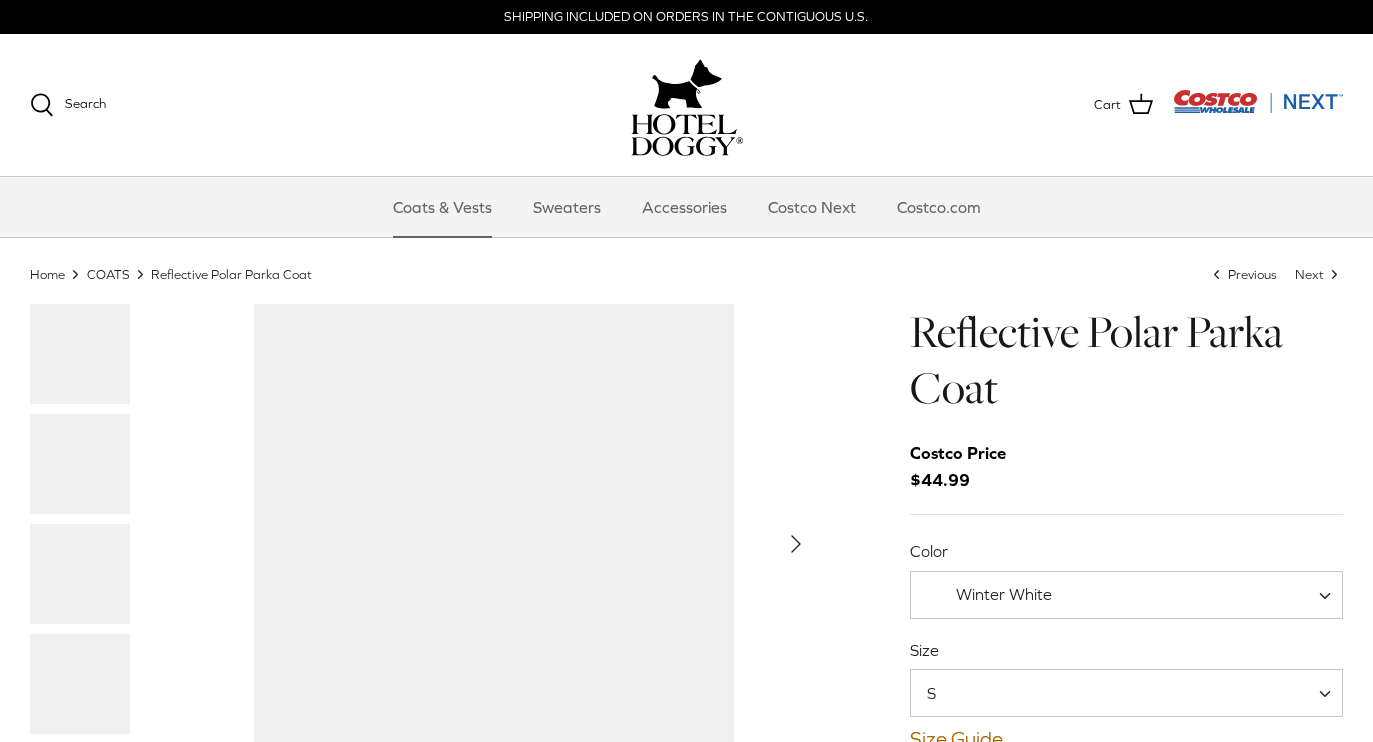 scroll, scrollTop: 0, scrollLeft: 0, axis: both 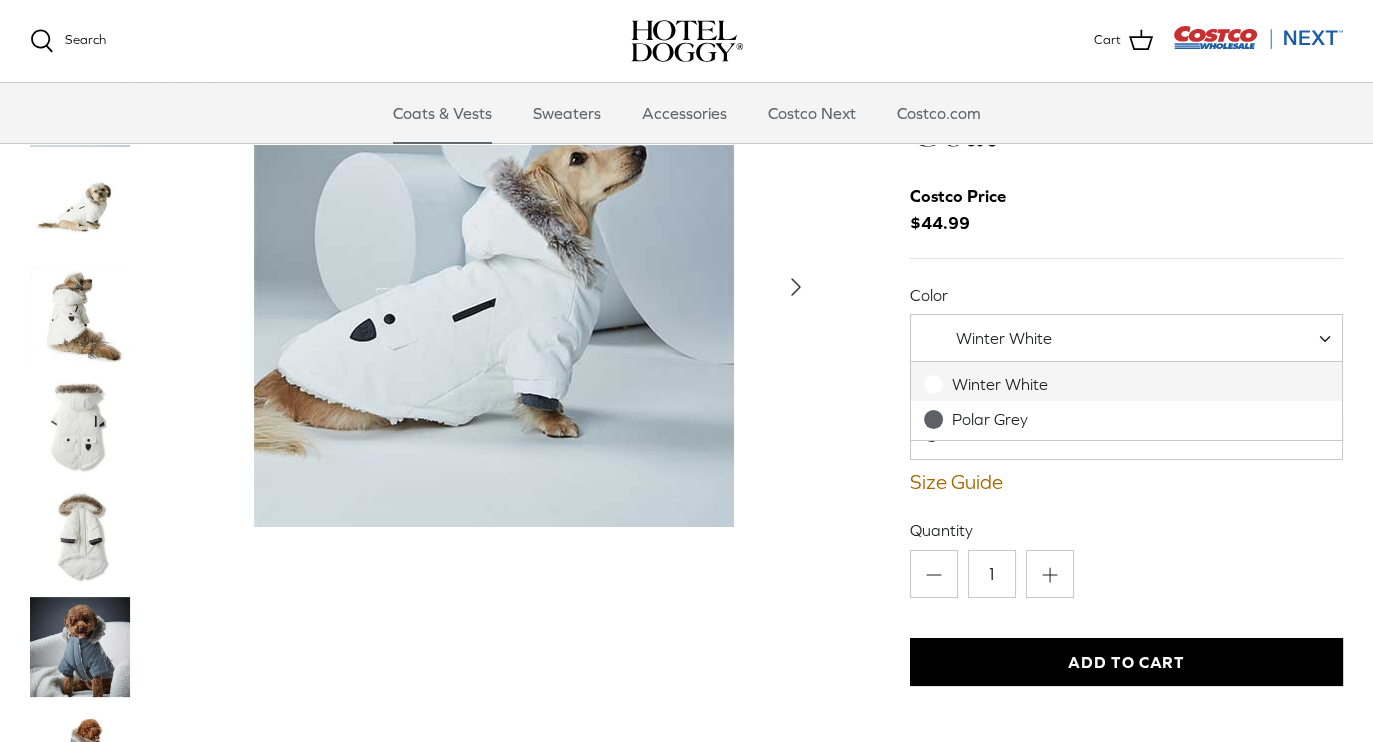 click on "Winter White" at bounding box center [1126, 338] 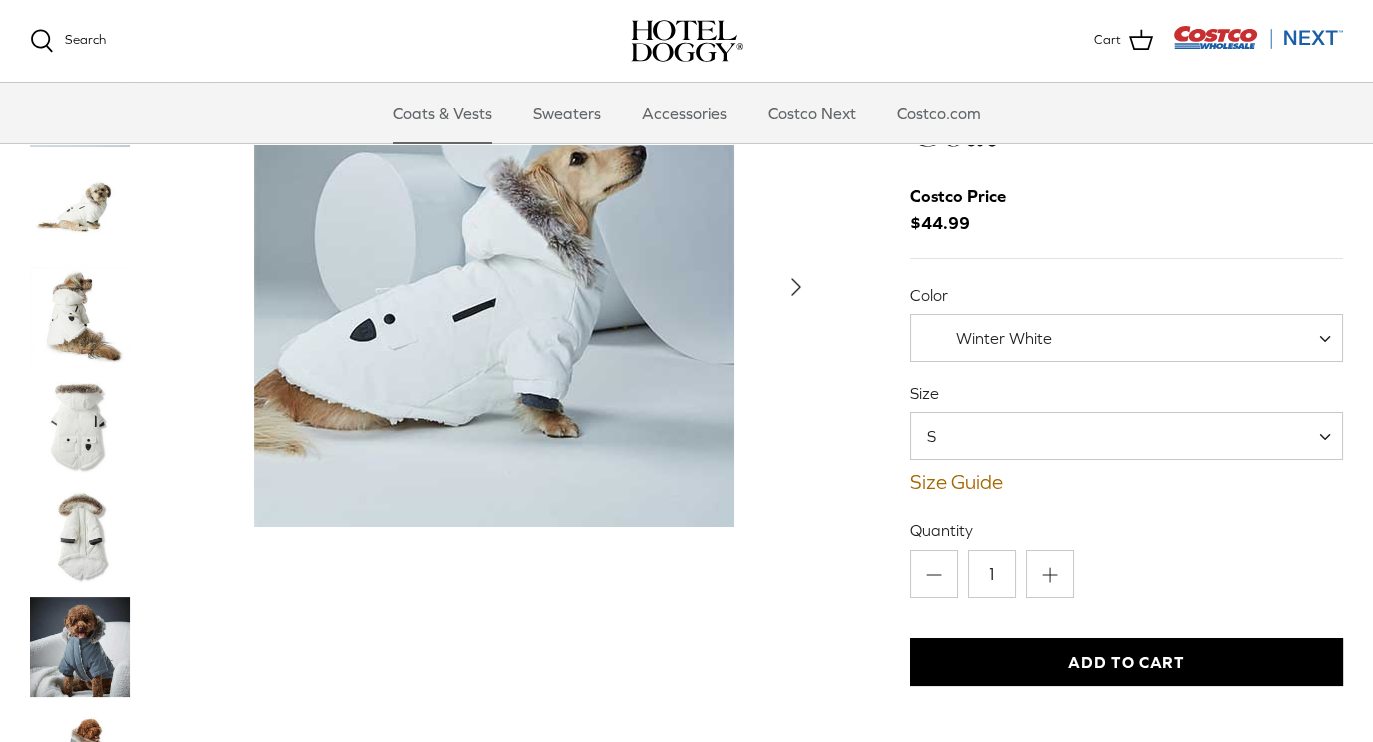 click on "Winter White" at bounding box center [1126, 338] 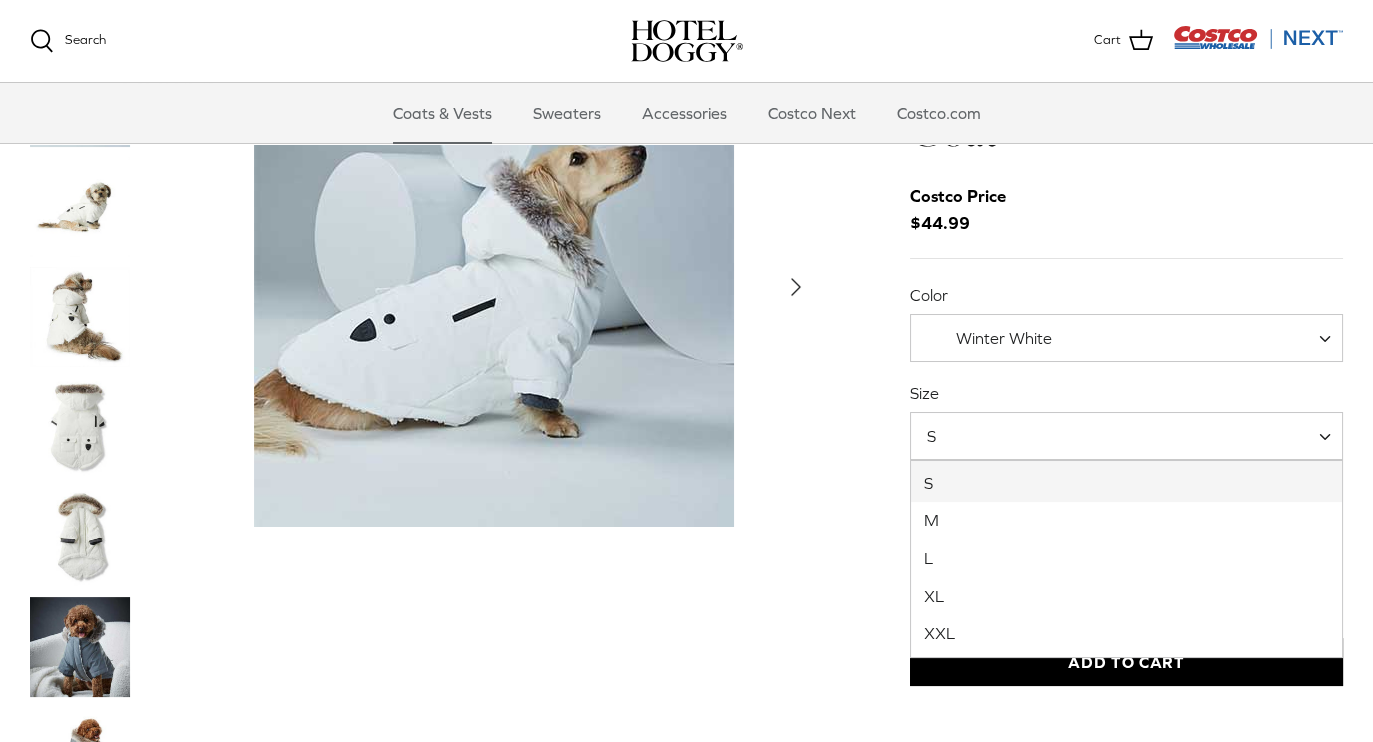 click on "S" at bounding box center (1126, 436) 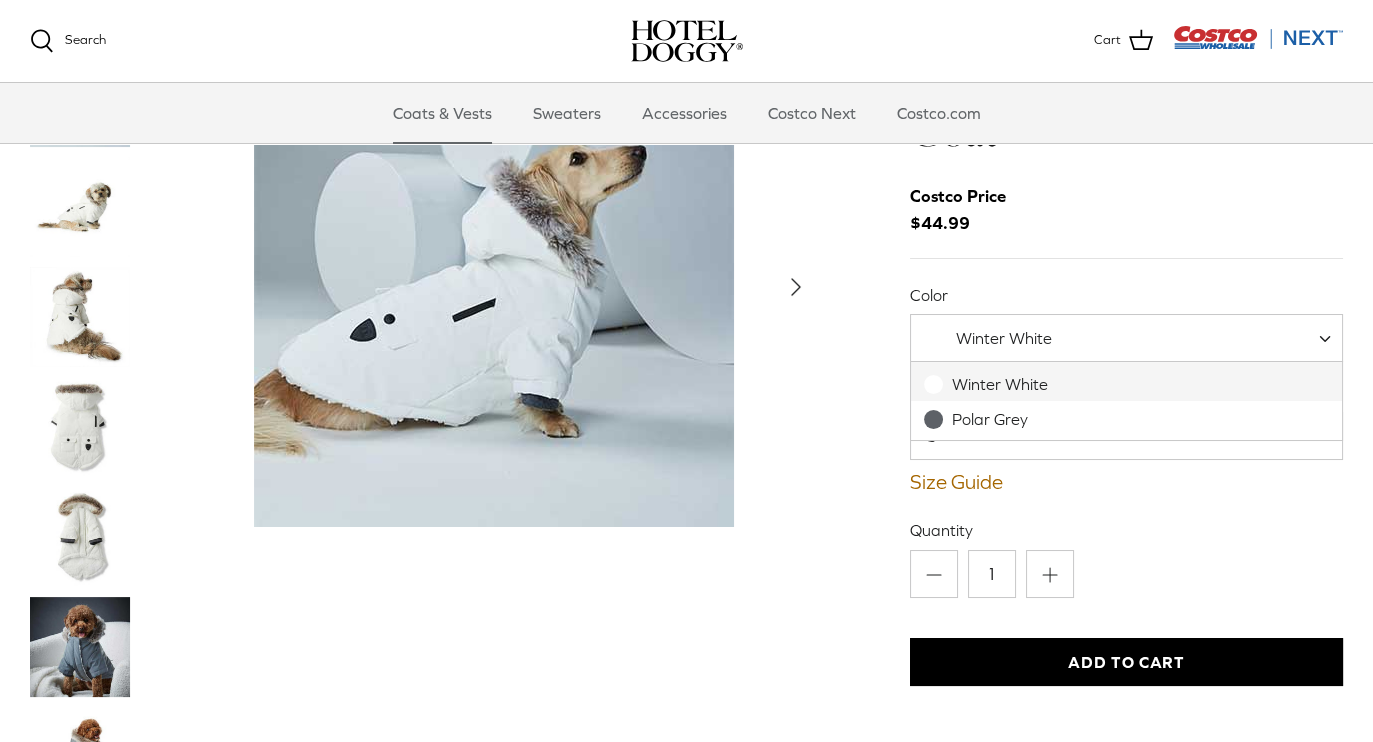 click on "Winter White" at bounding box center (1126, 338) 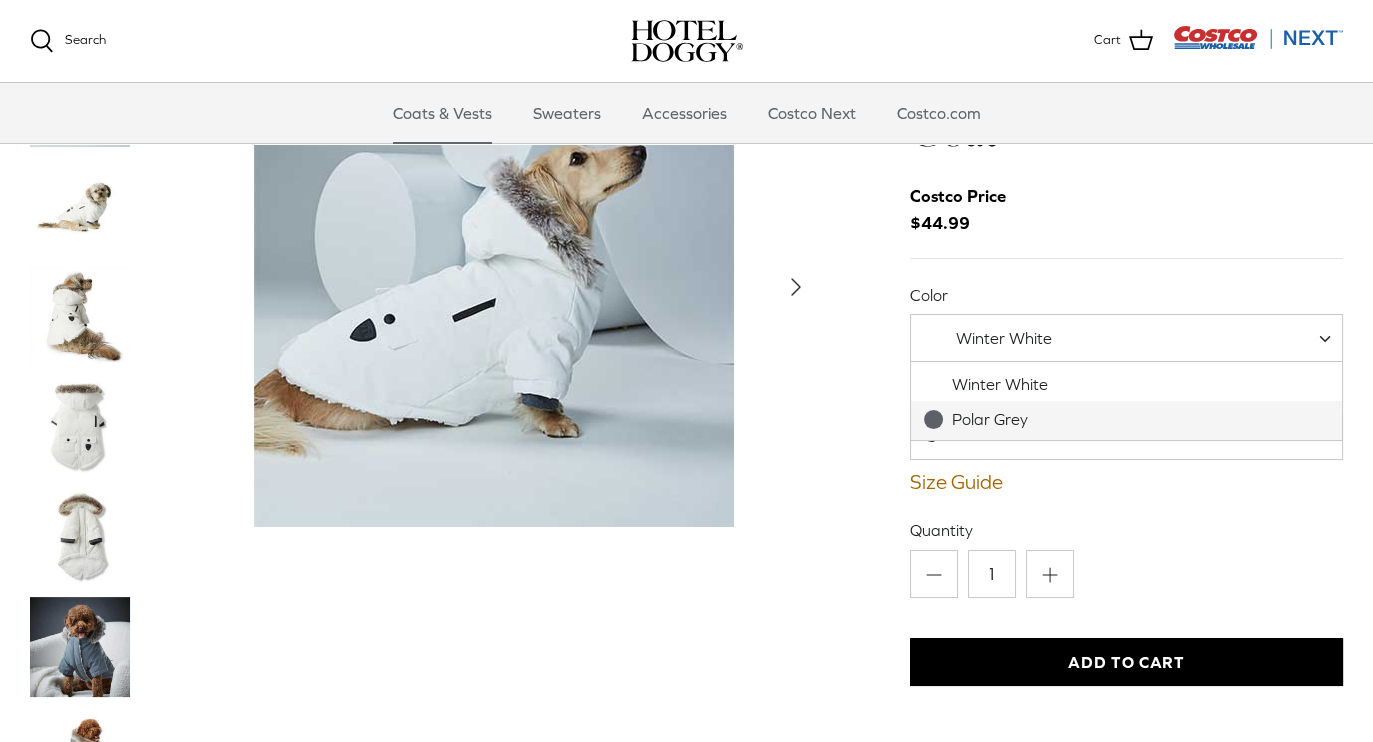 select on "Polar Grey" 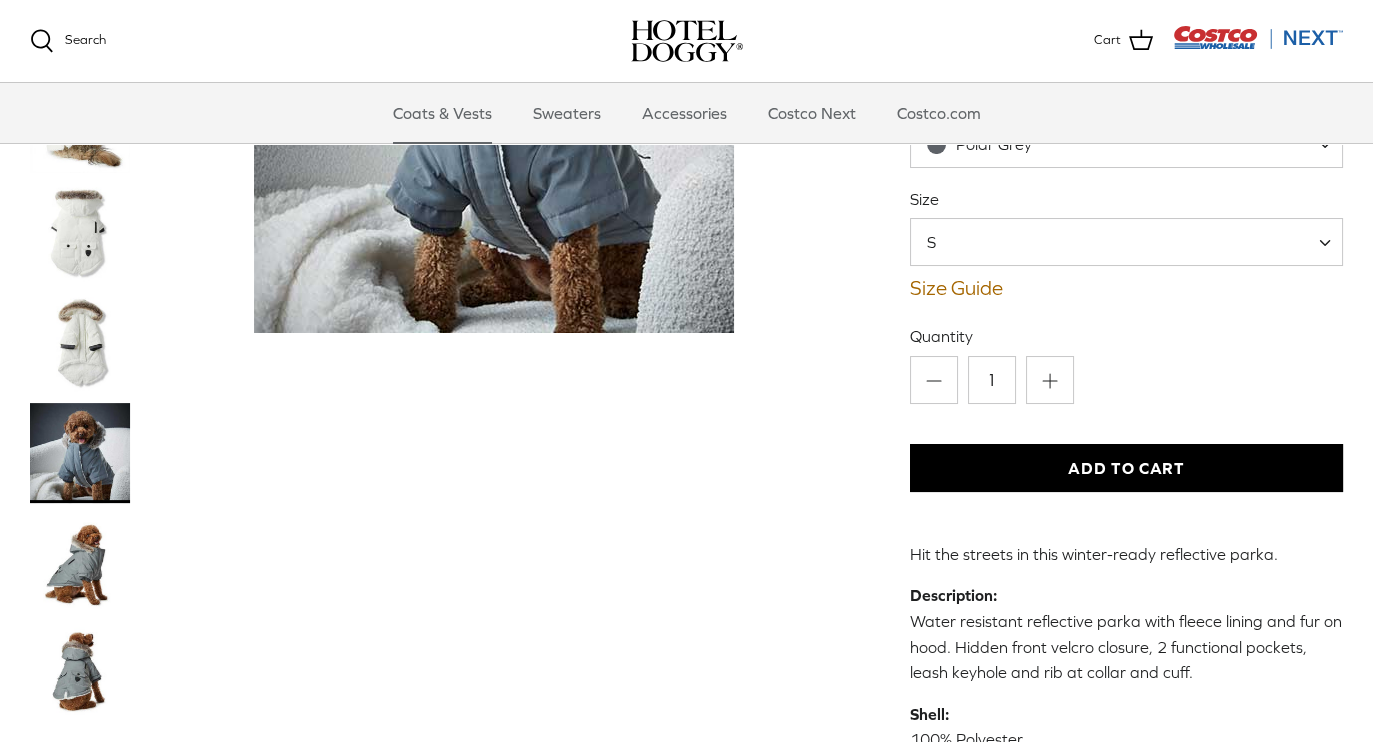 scroll, scrollTop: 248, scrollLeft: 0, axis: vertical 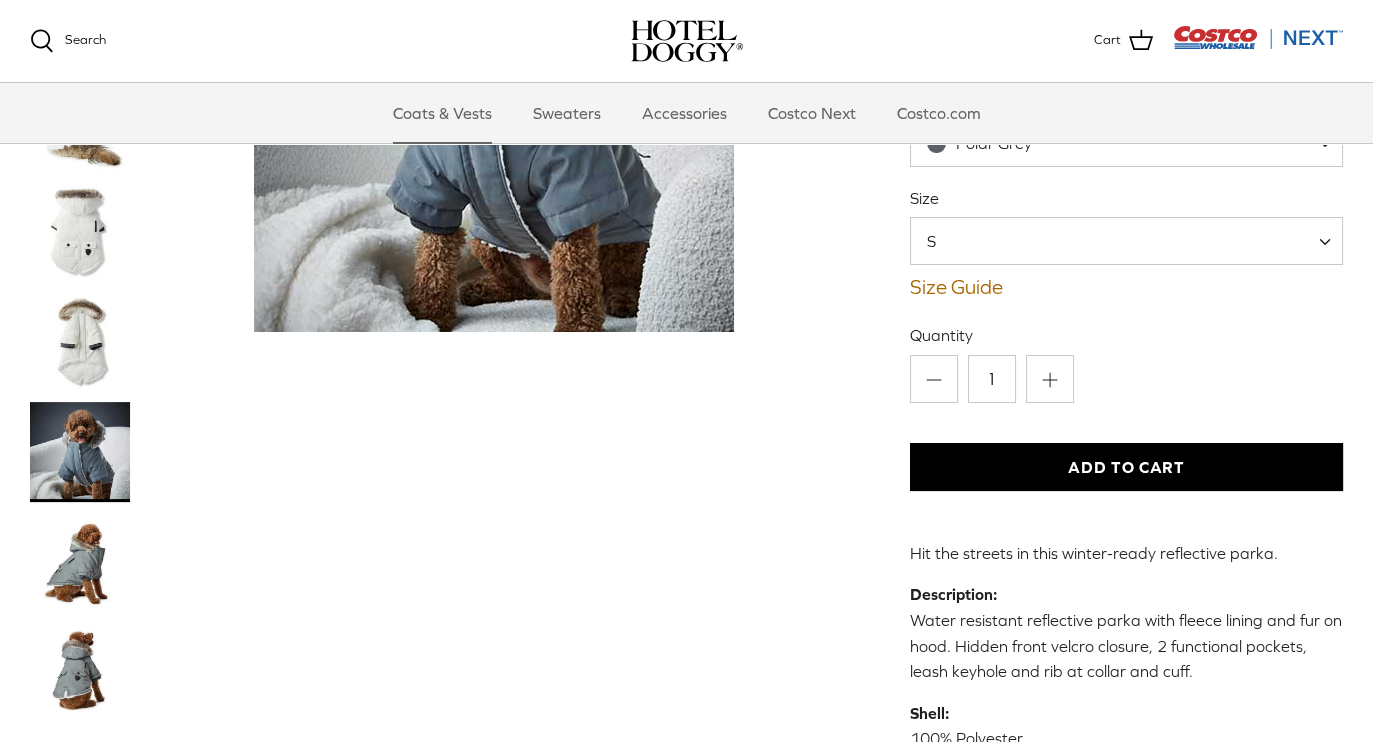click at bounding box center (80, 562) 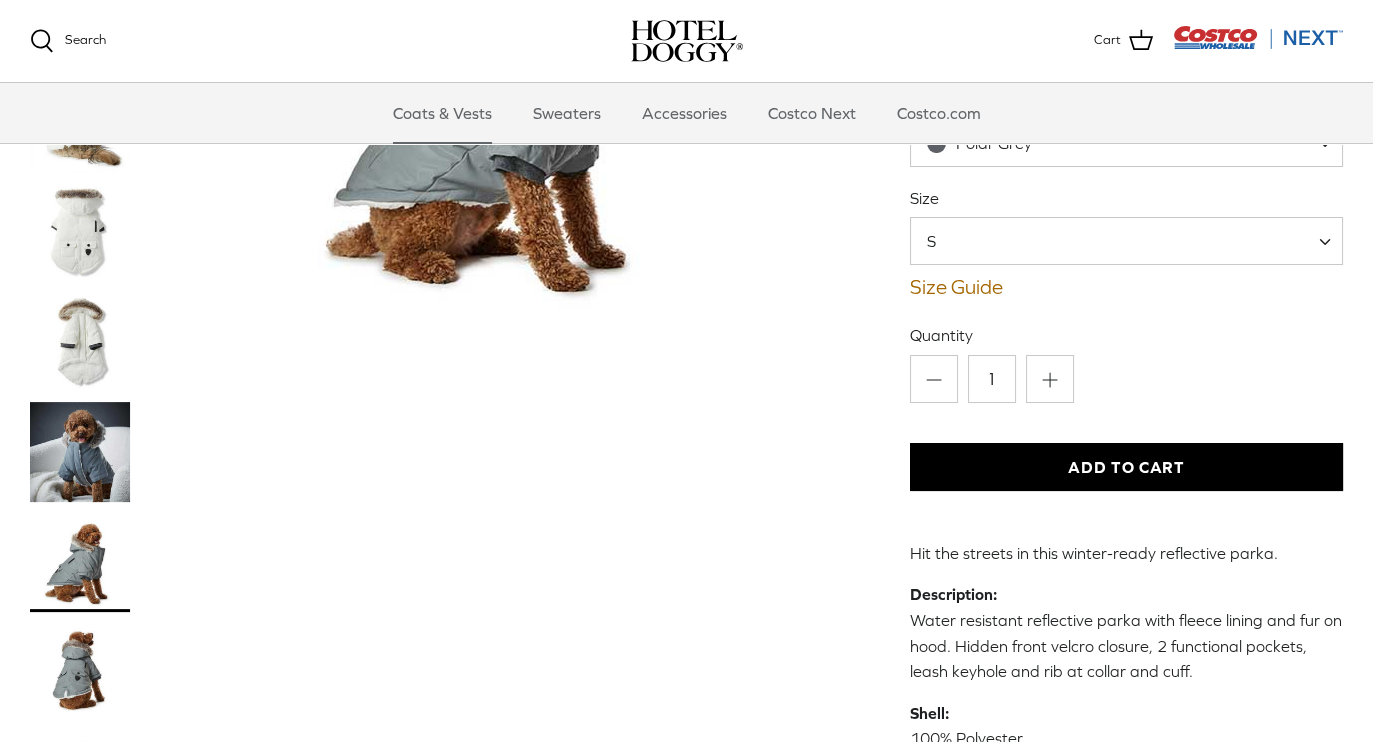 click at bounding box center [80, 672] 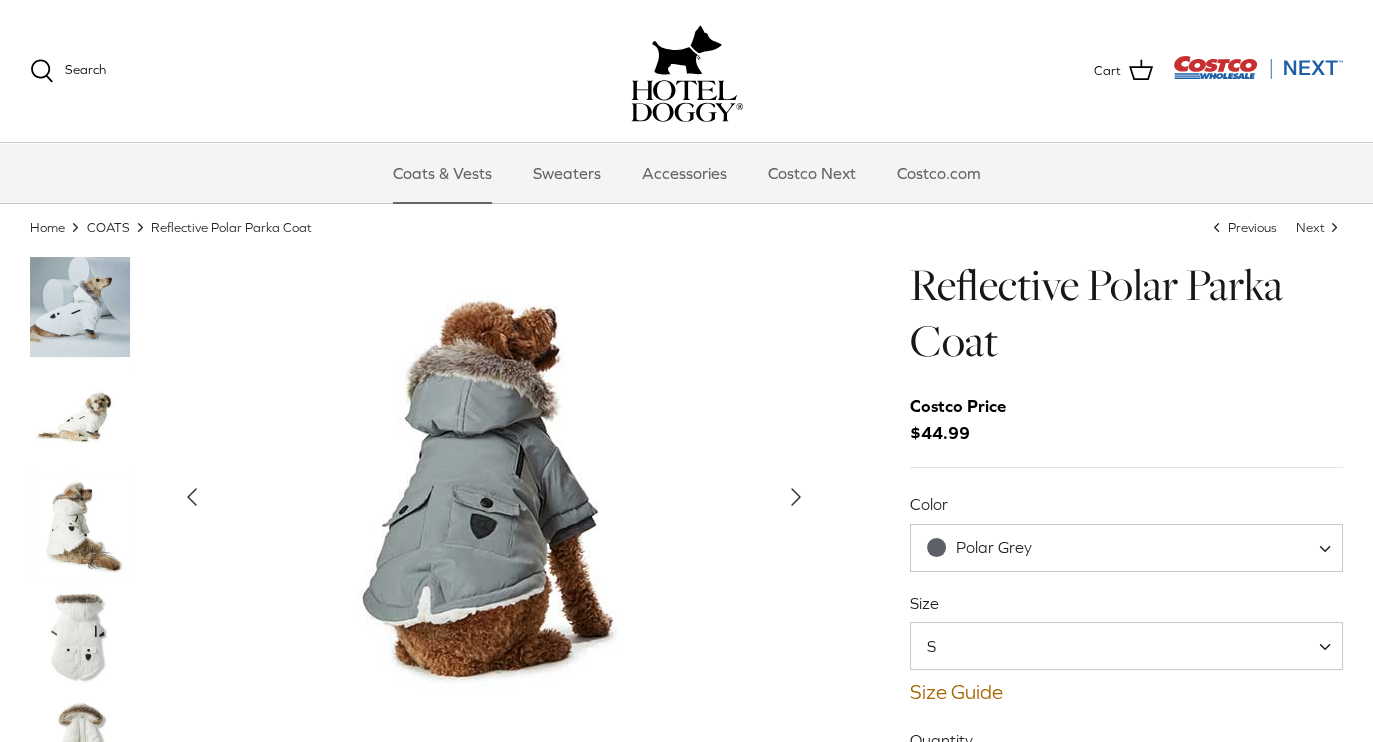 scroll, scrollTop: 31, scrollLeft: 0, axis: vertical 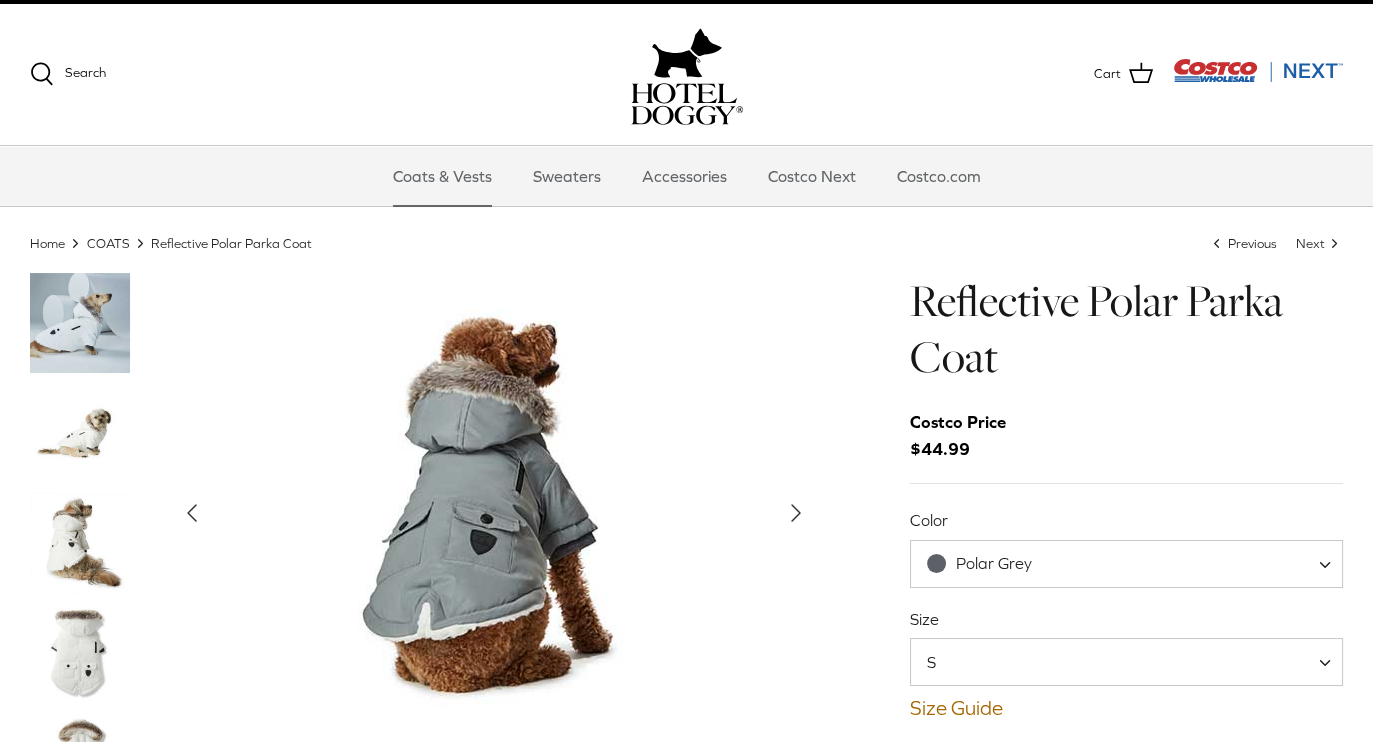 click on "Right" 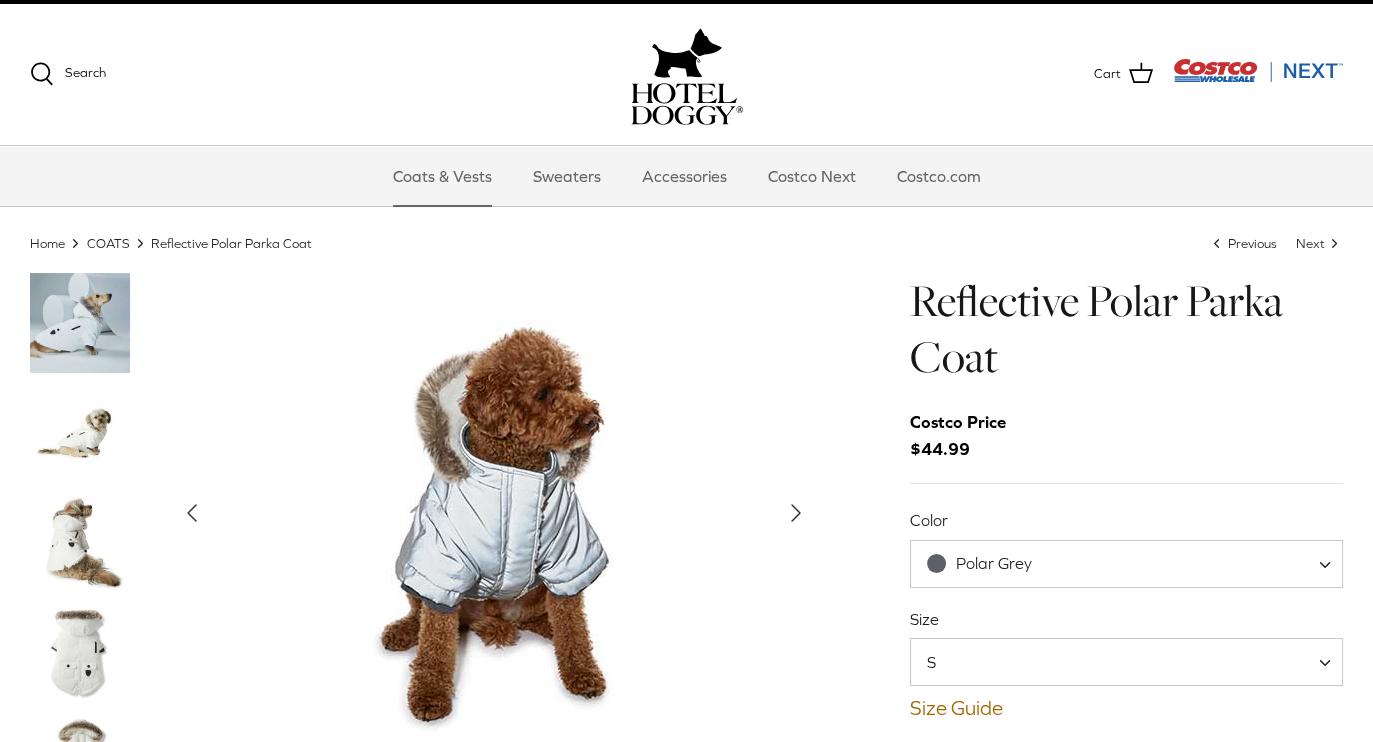 click on "Right" 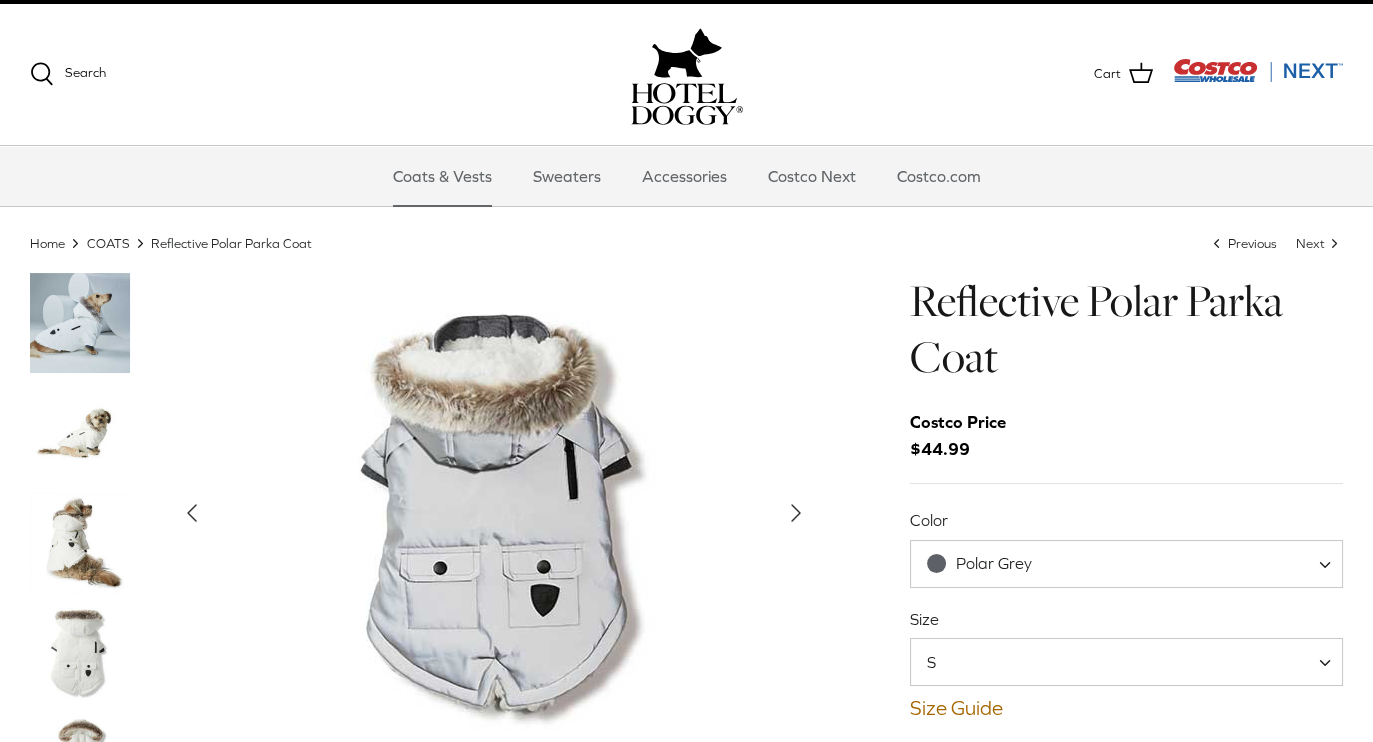 click on "Right" 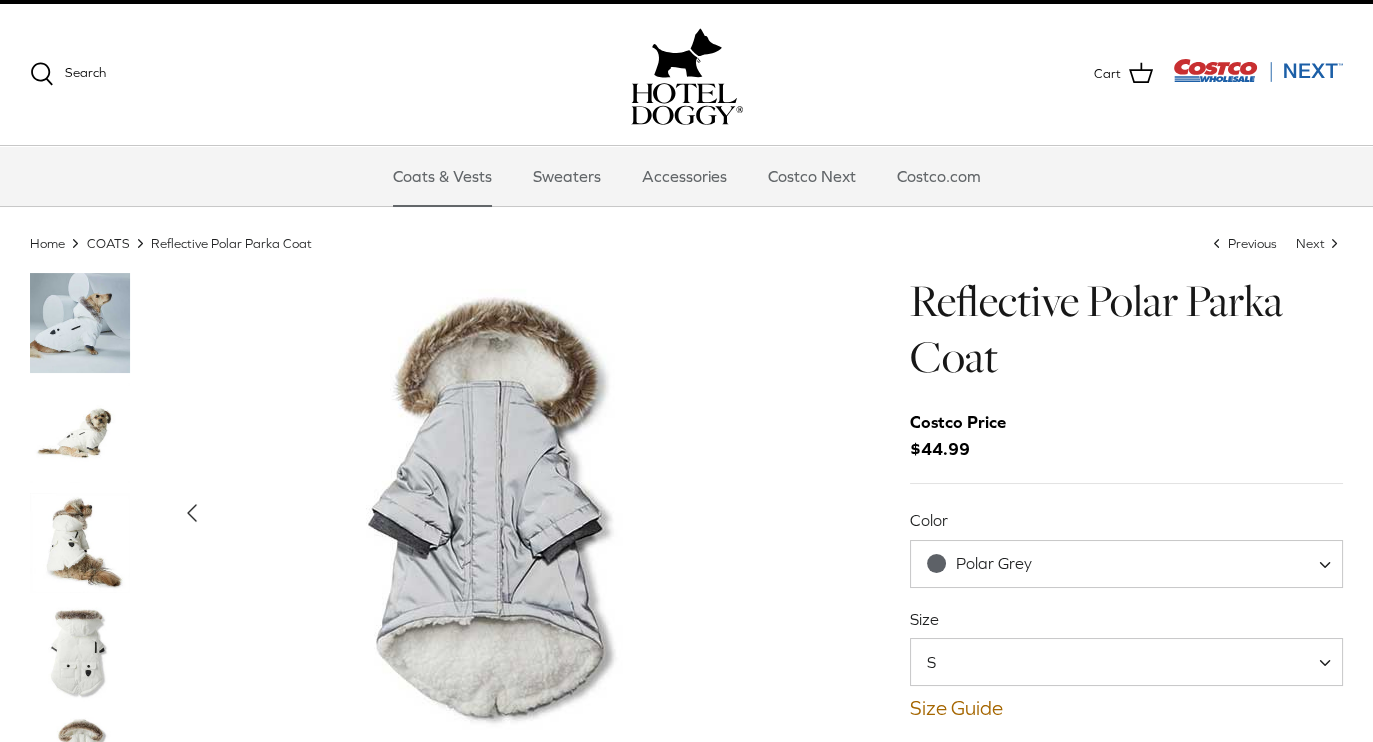 click at bounding box center [494, 513] 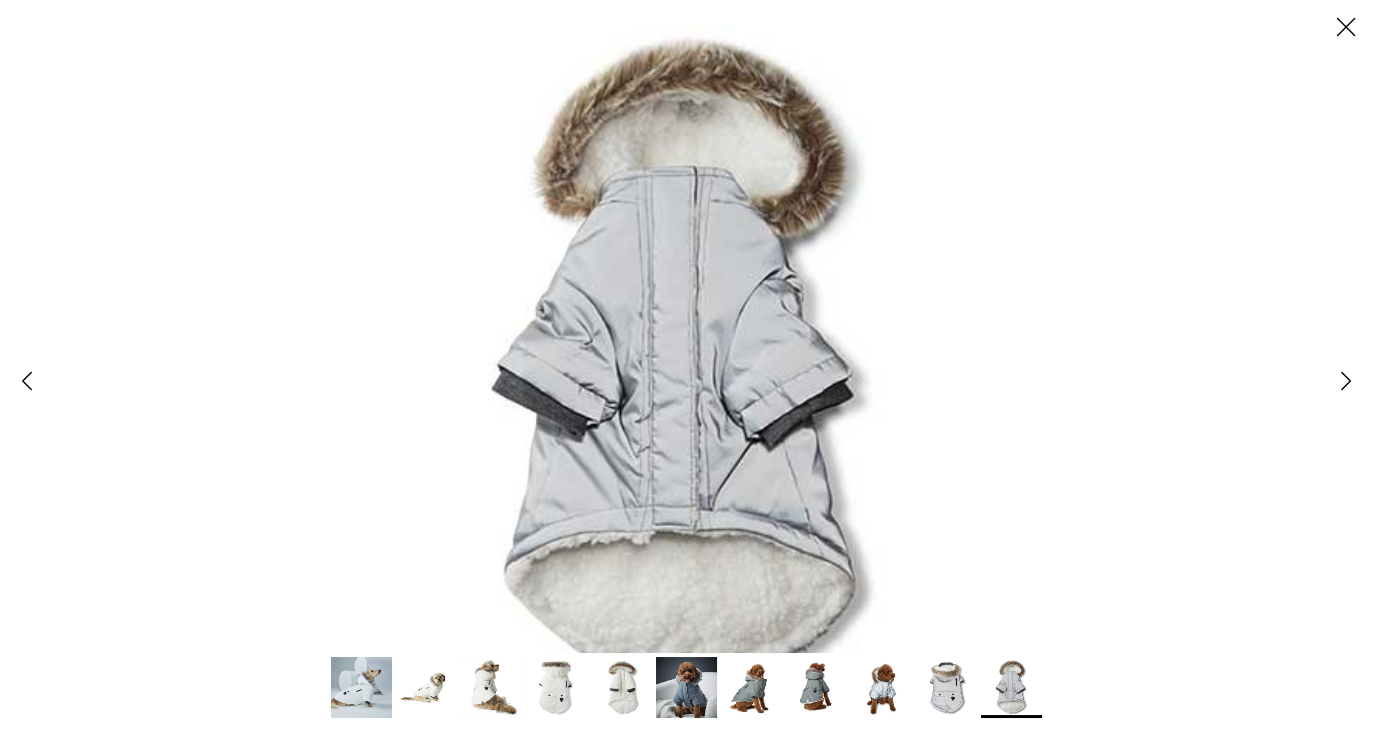 click at bounding box center (686, 371) 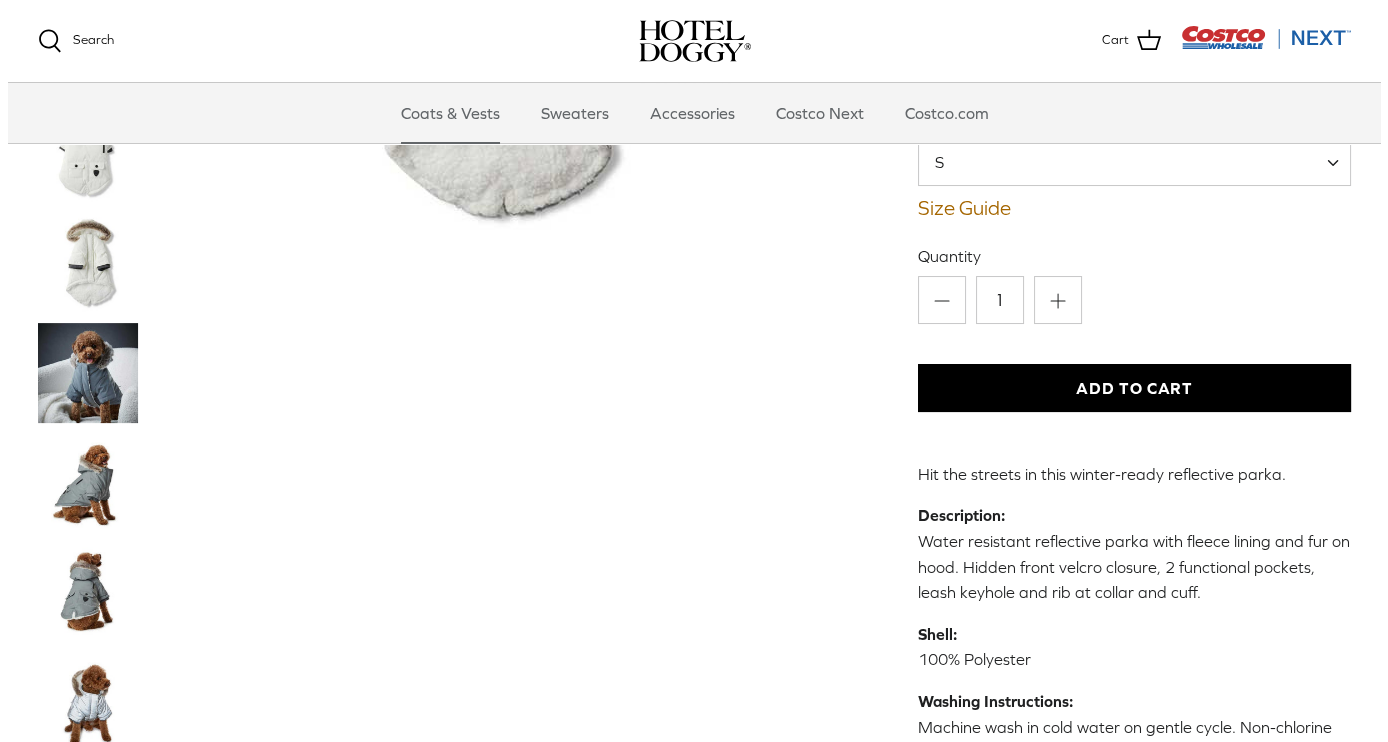 scroll, scrollTop: 337, scrollLeft: 0, axis: vertical 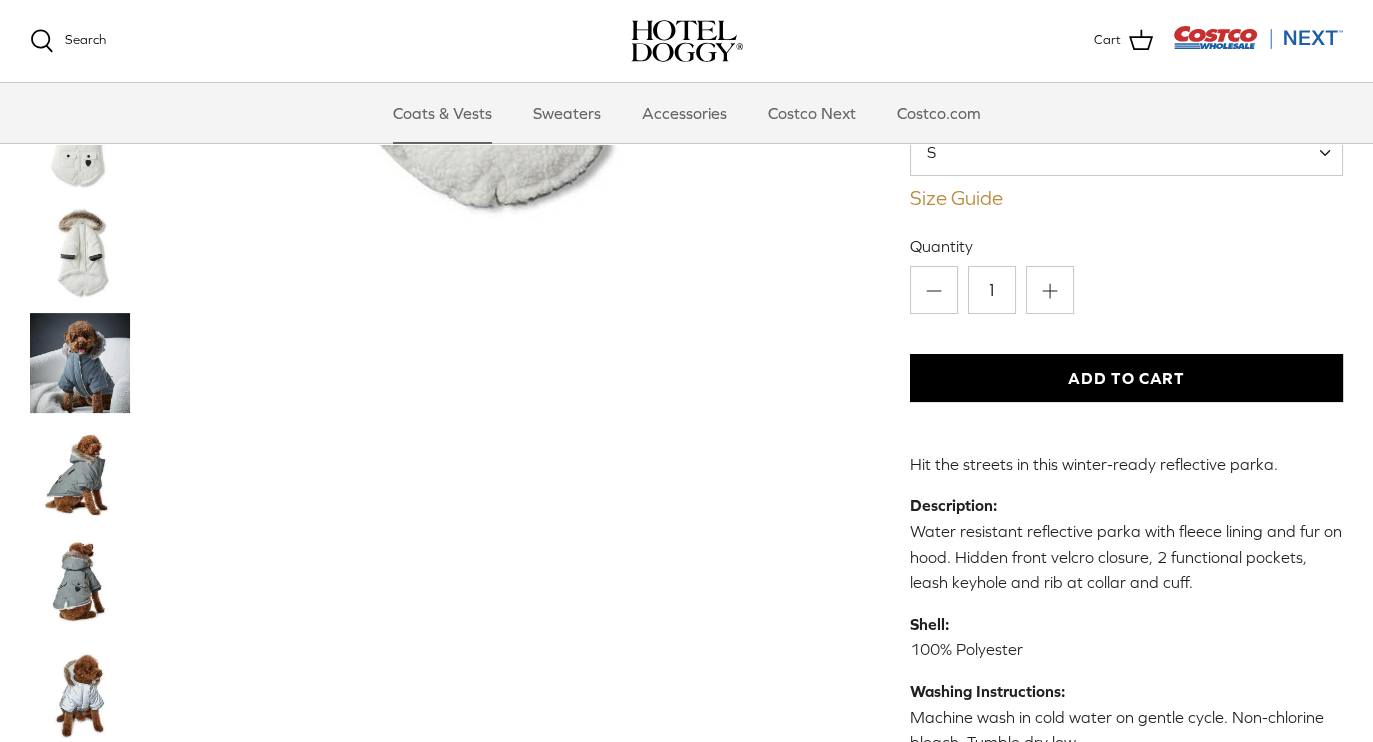 click on "Size Guide" at bounding box center (1126, 198) 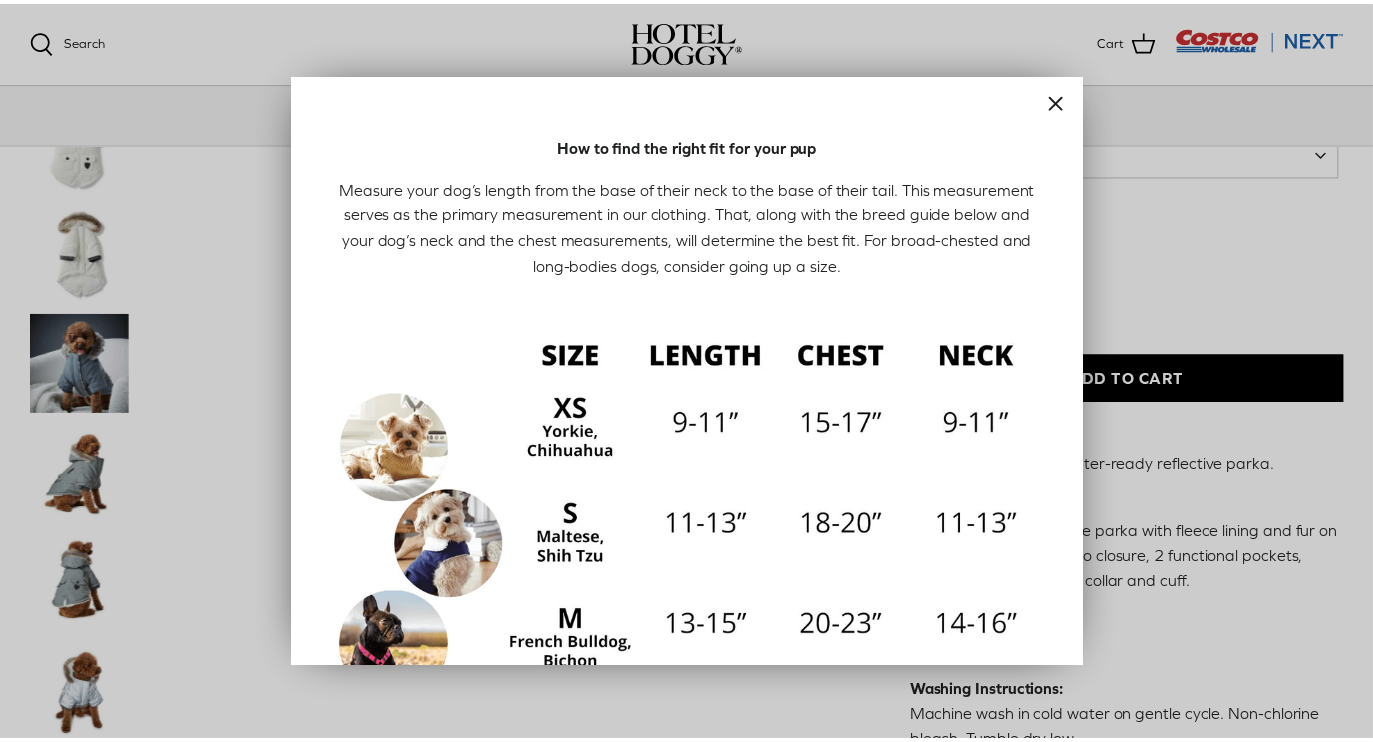 scroll, scrollTop: 413, scrollLeft: 0, axis: vertical 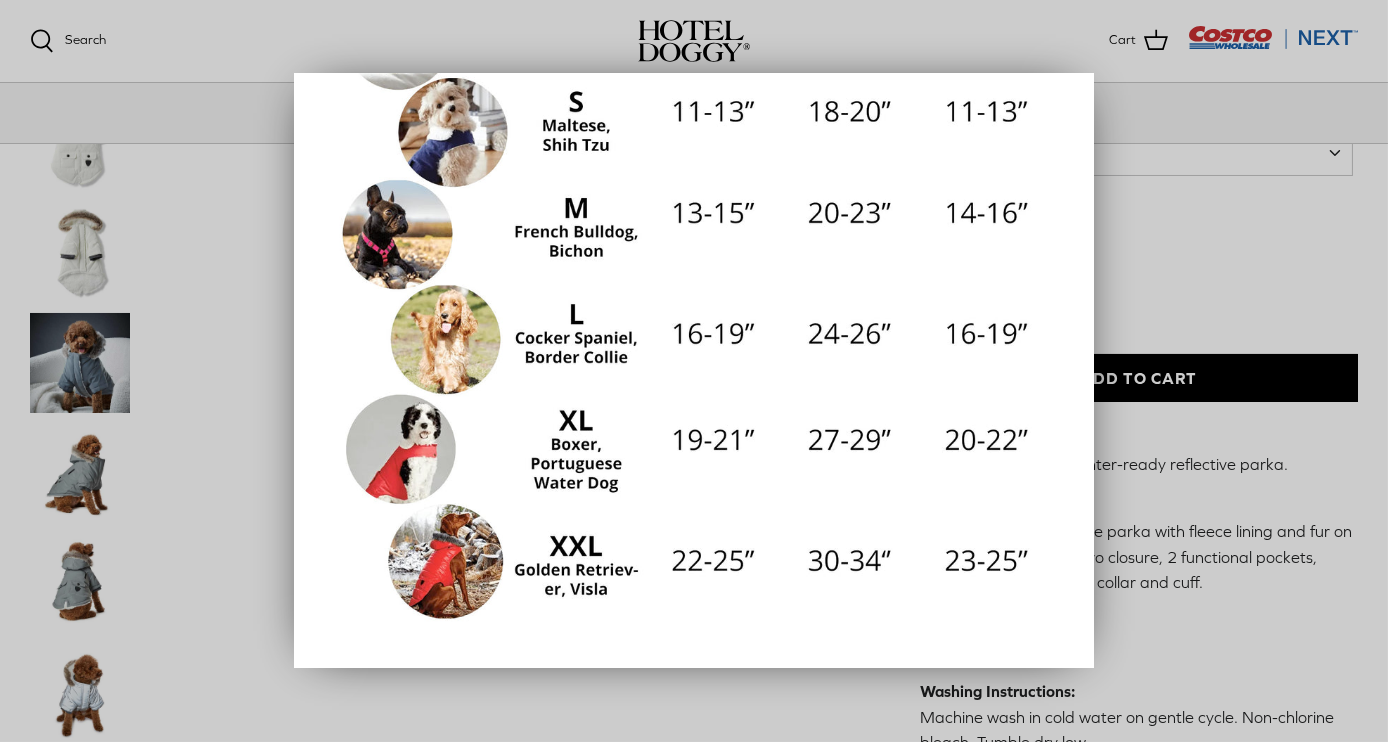 click at bounding box center [694, 371] 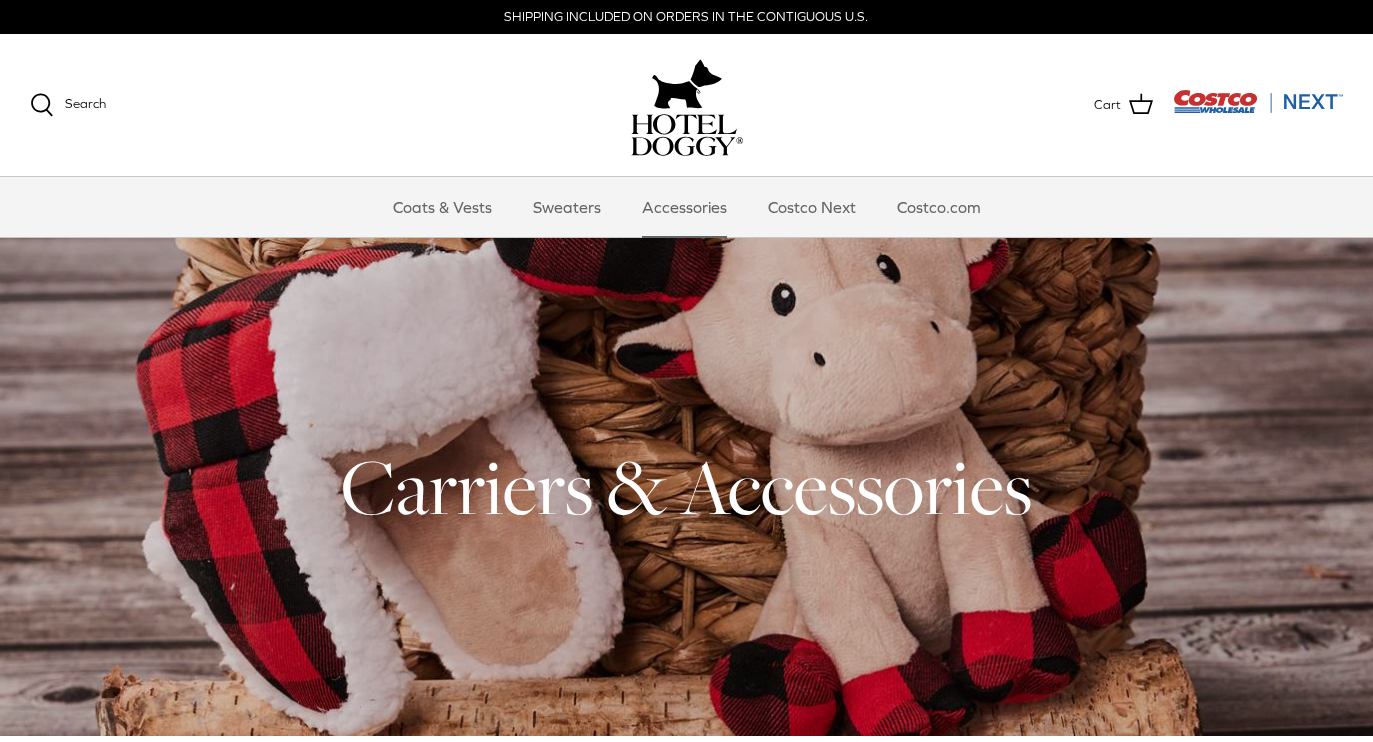 scroll, scrollTop: 0, scrollLeft: 0, axis: both 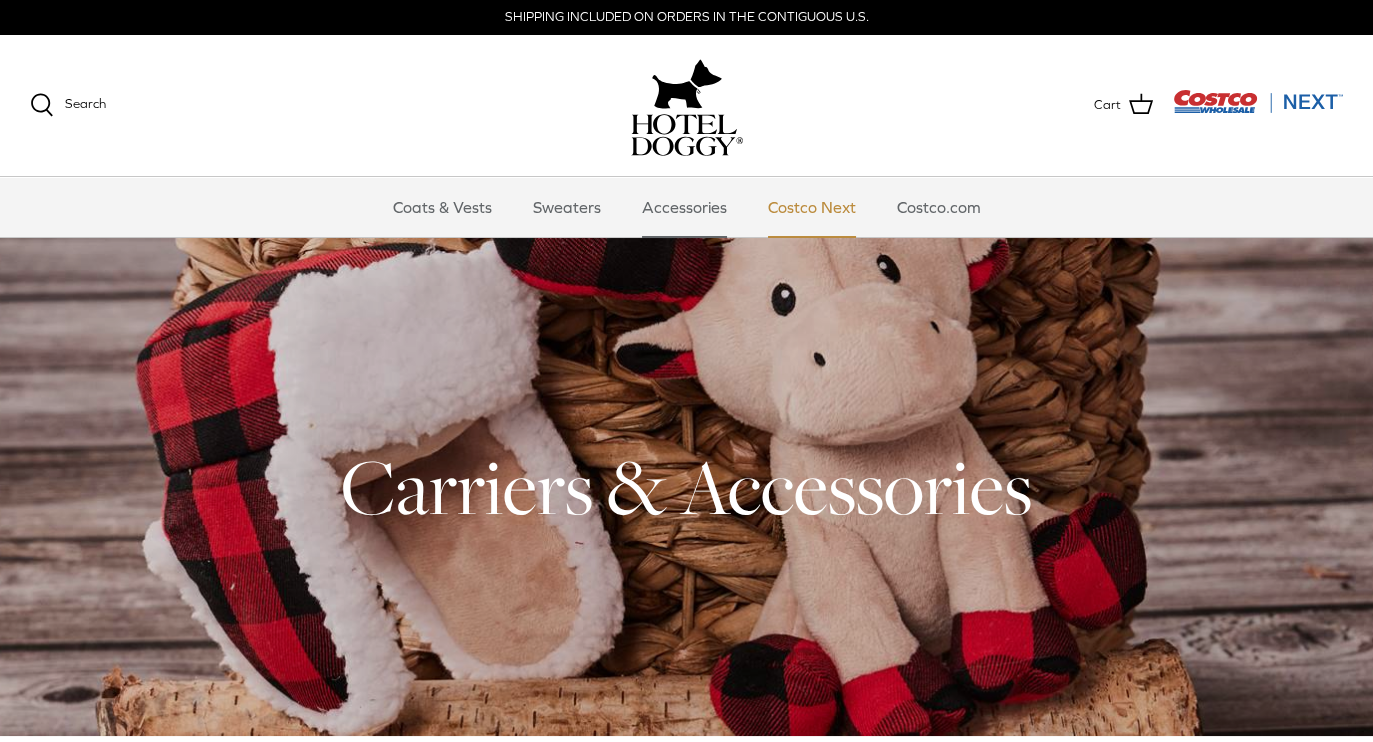 click on "Costco Next" at bounding box center [812, 207] 